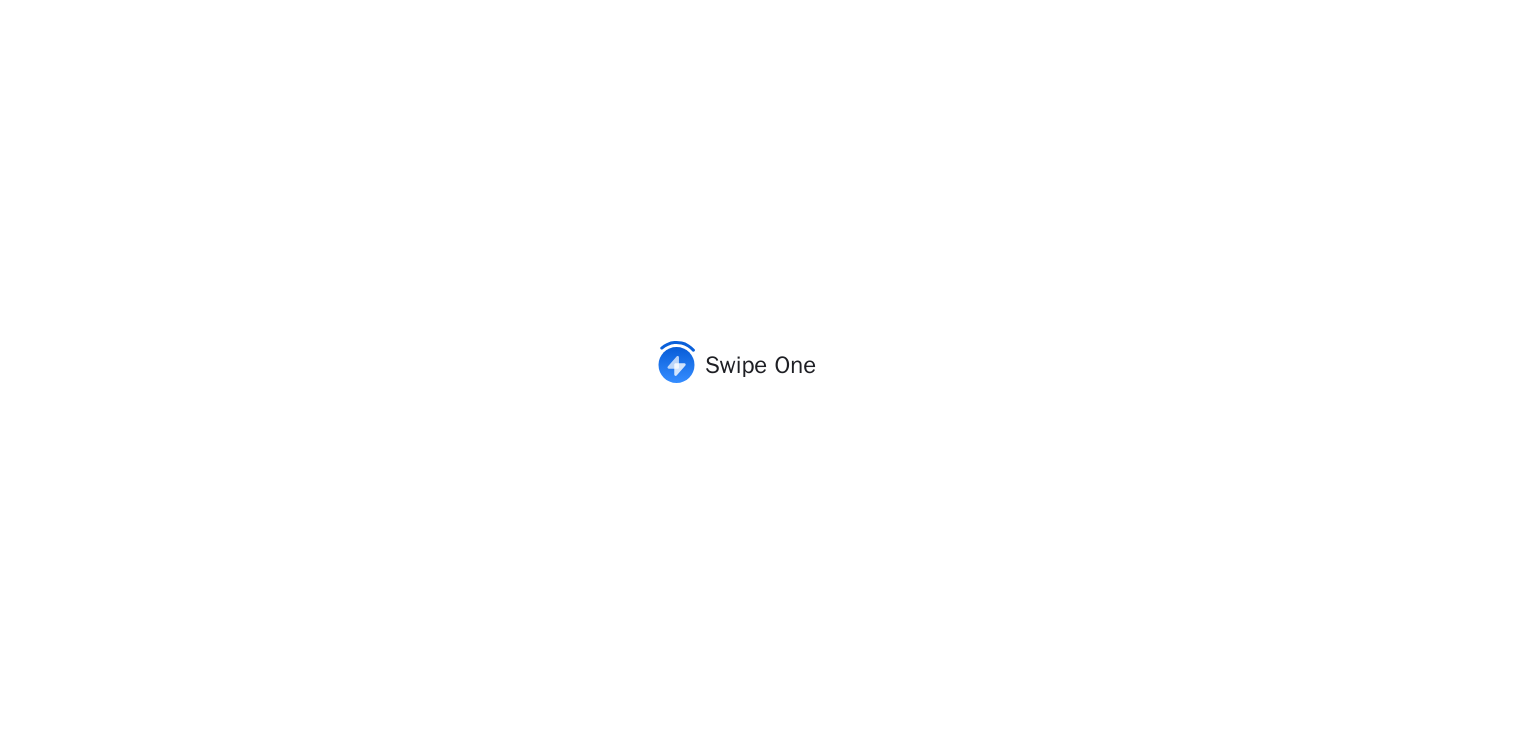 scroll, scrollTop: 0, scrollLeft: 0, axis: both 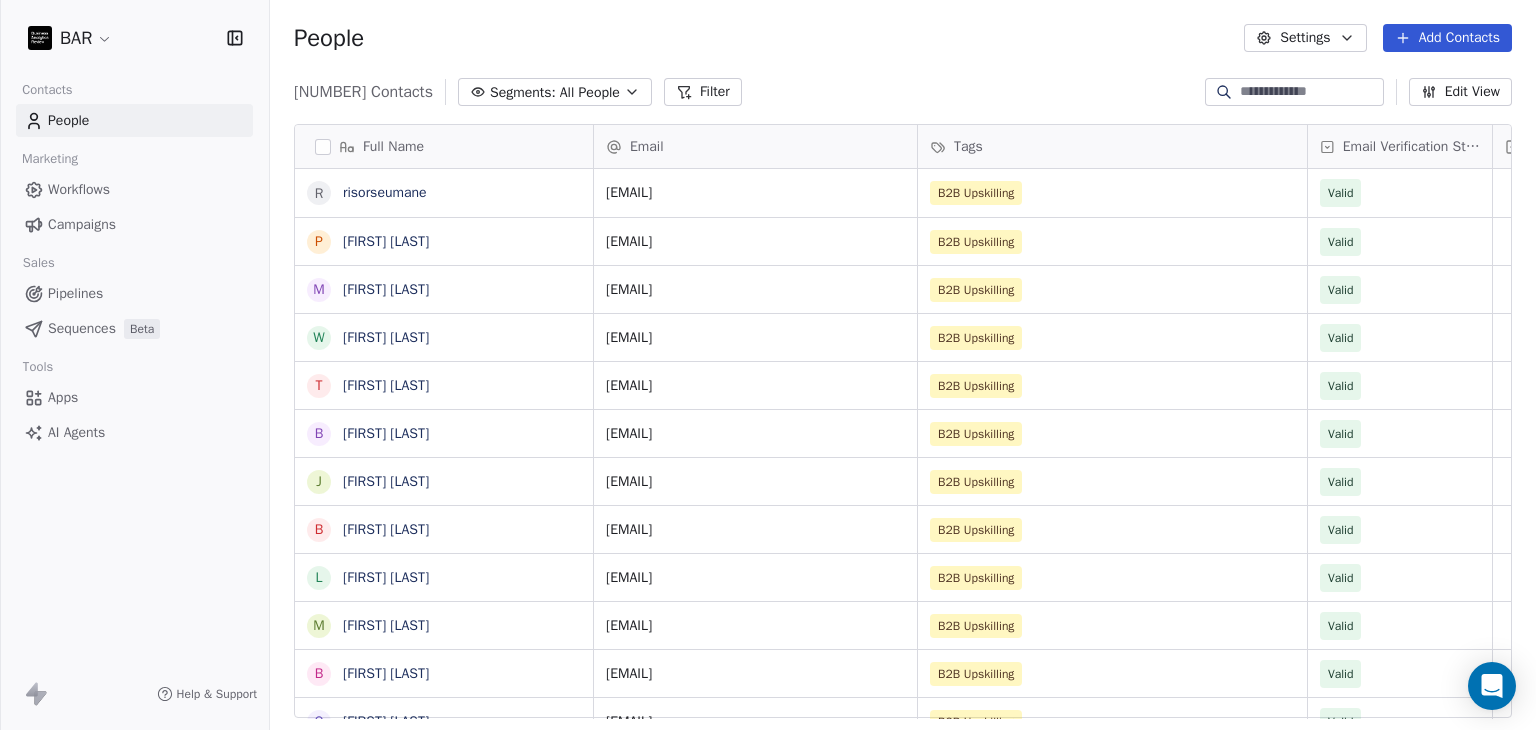 click on "Add Contacts" at bounding box center (1447, 38) 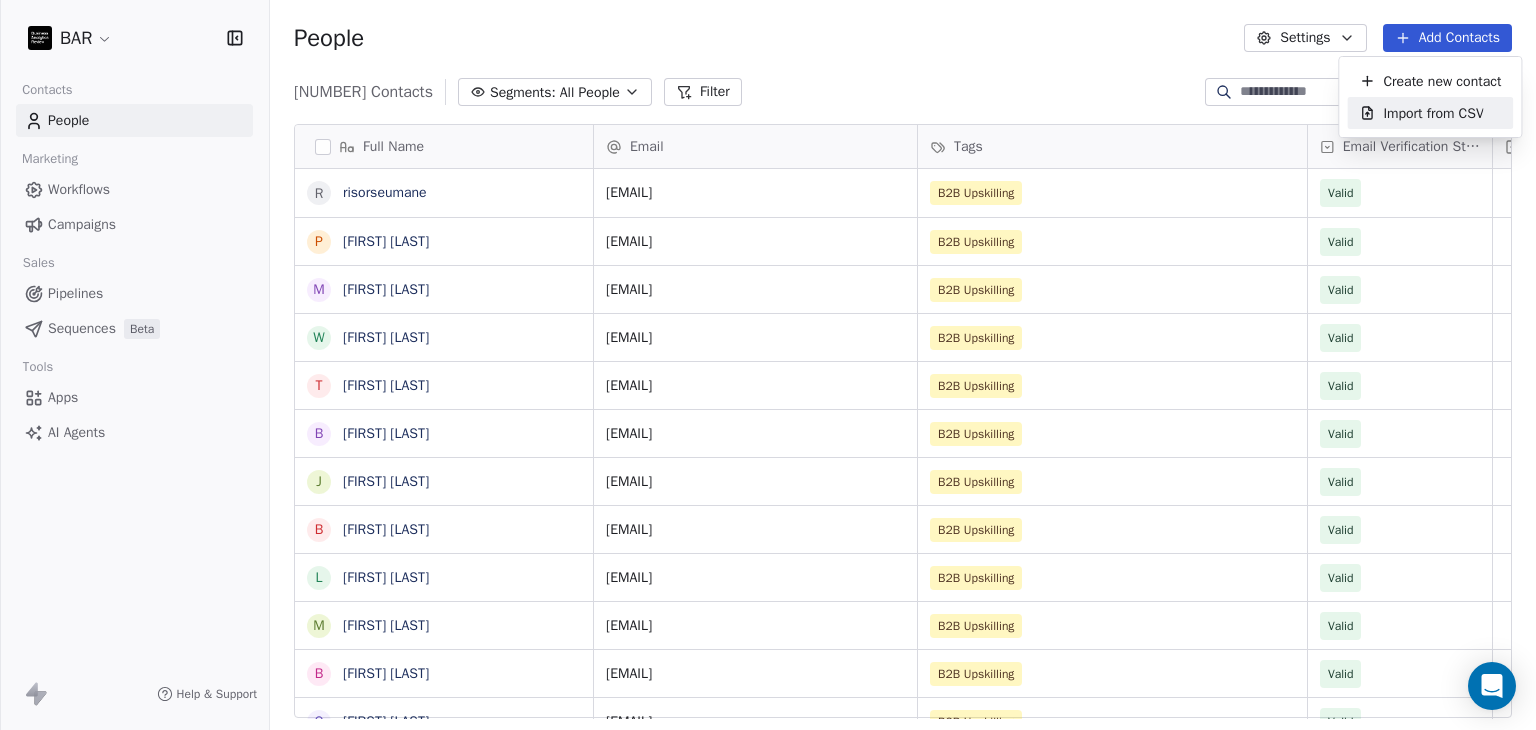 drag, startPoint x: 1417, startPoint y: 101, endPoint x: 1396, endPoint y: 101, distance: 21 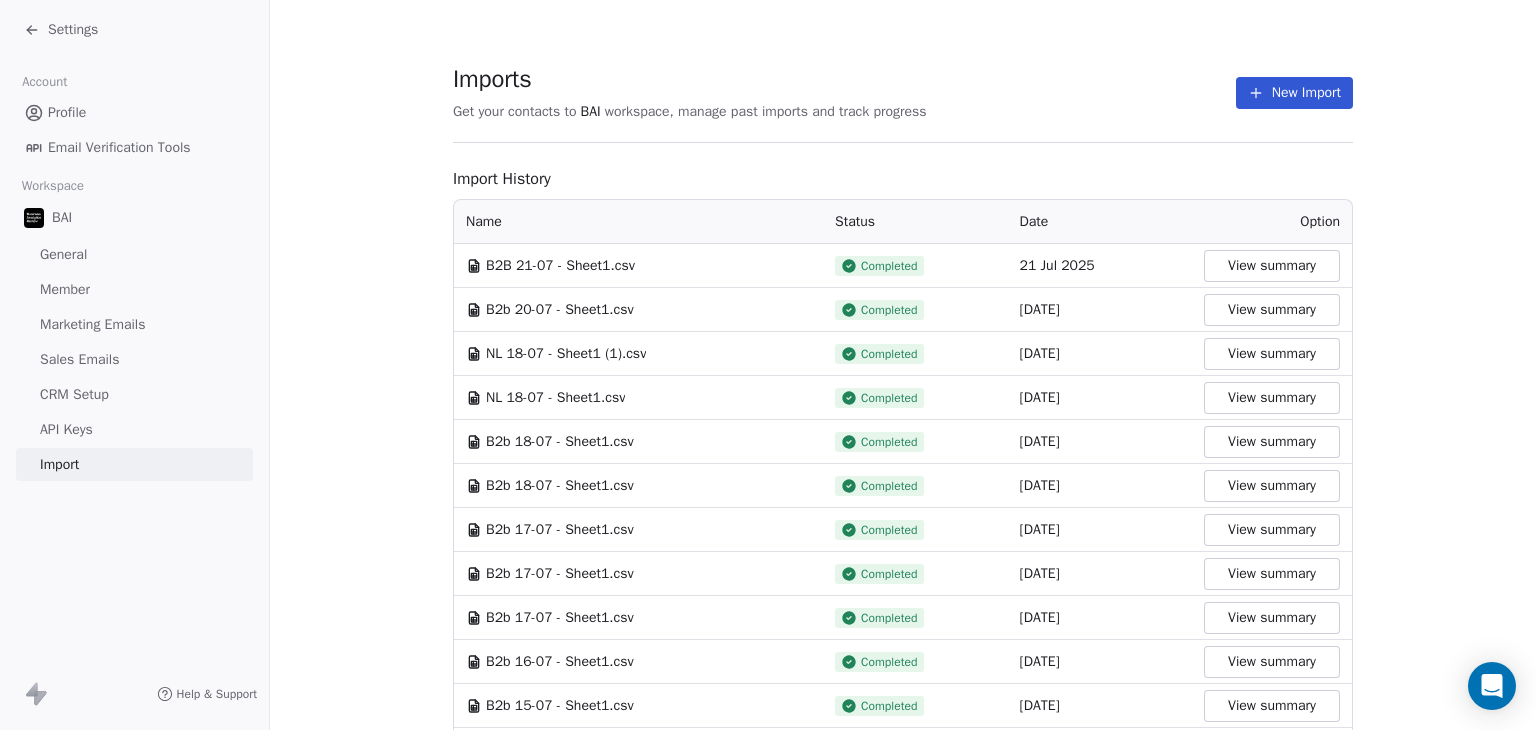 drag, startPoint x: 1267, startPoint y: 76, endPoint x: 982, endPoint y: 161, distance: 297.40546 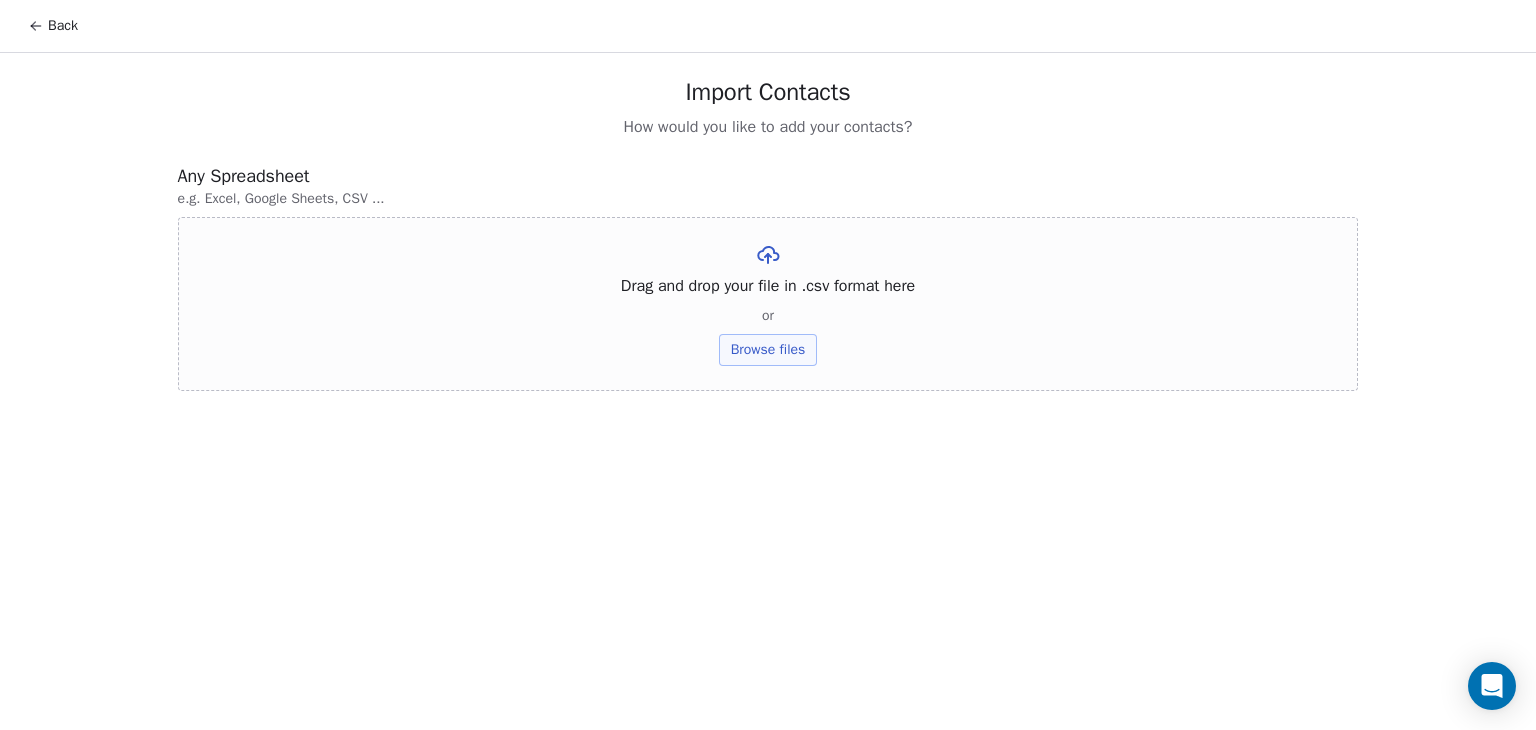 click on "Browse files" at bounding box center [768, 350] 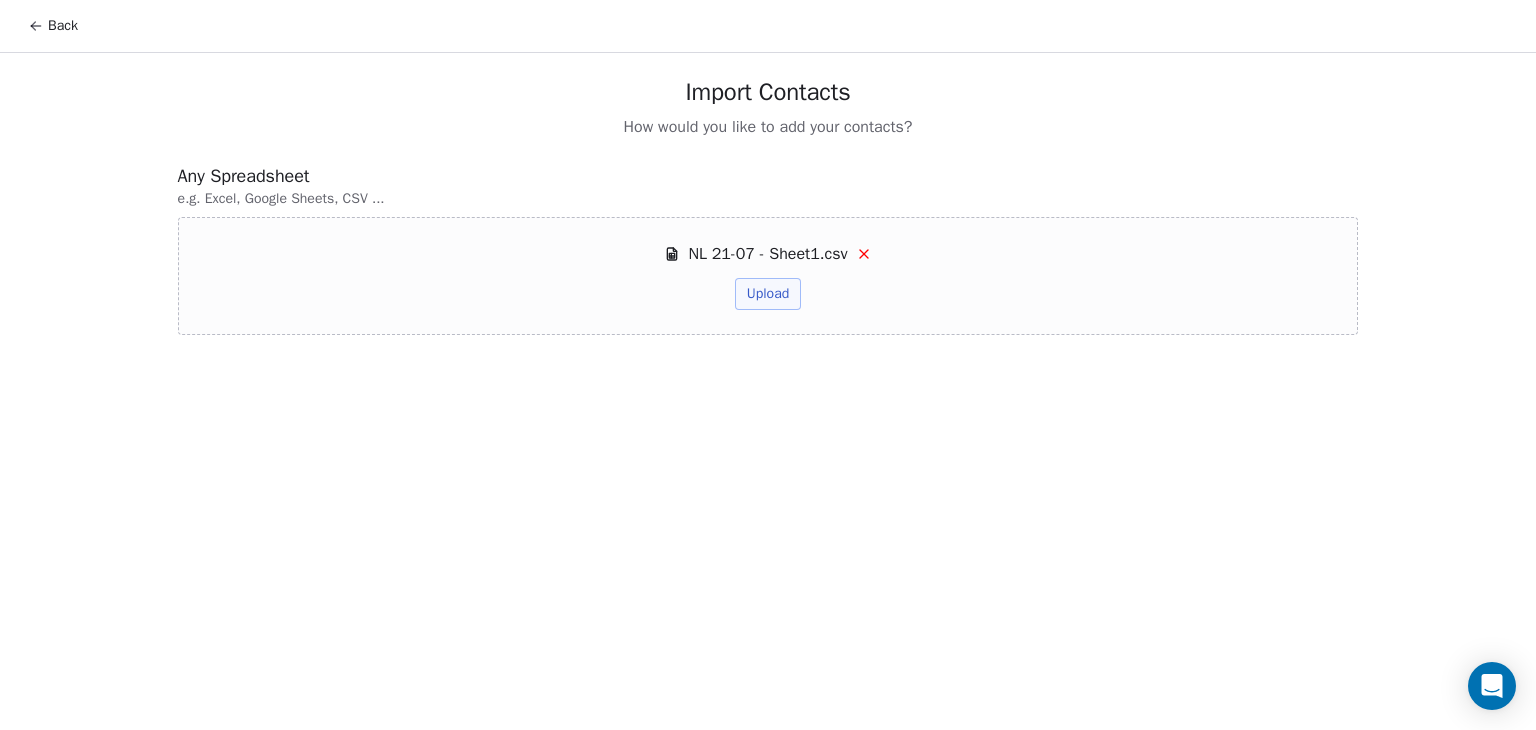 drag, startPoint x: 764, startPoint y: 297, endPoint x: 610, endPoint y: 349, distance: 162.5423 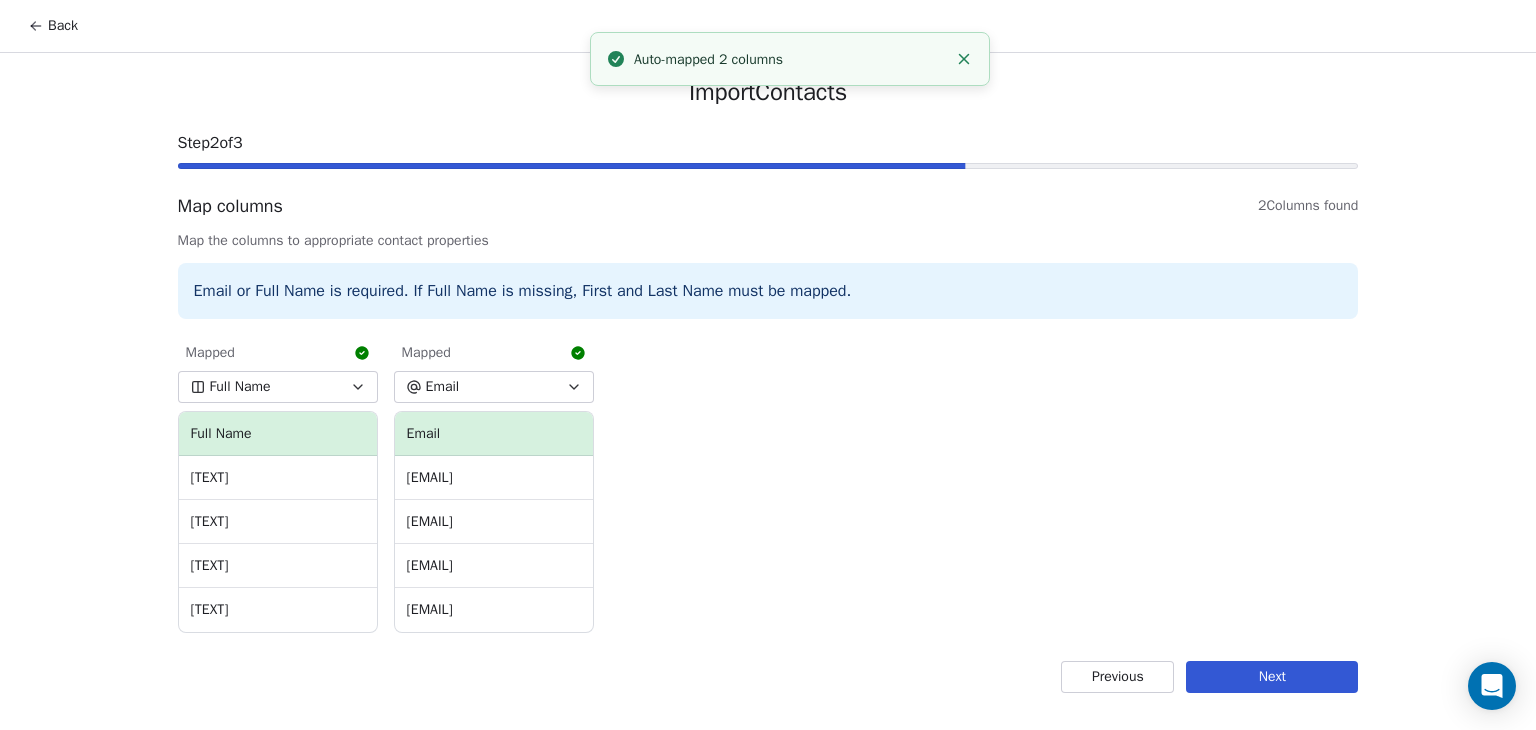 click on "Next" at bounding box center (1272, 677) 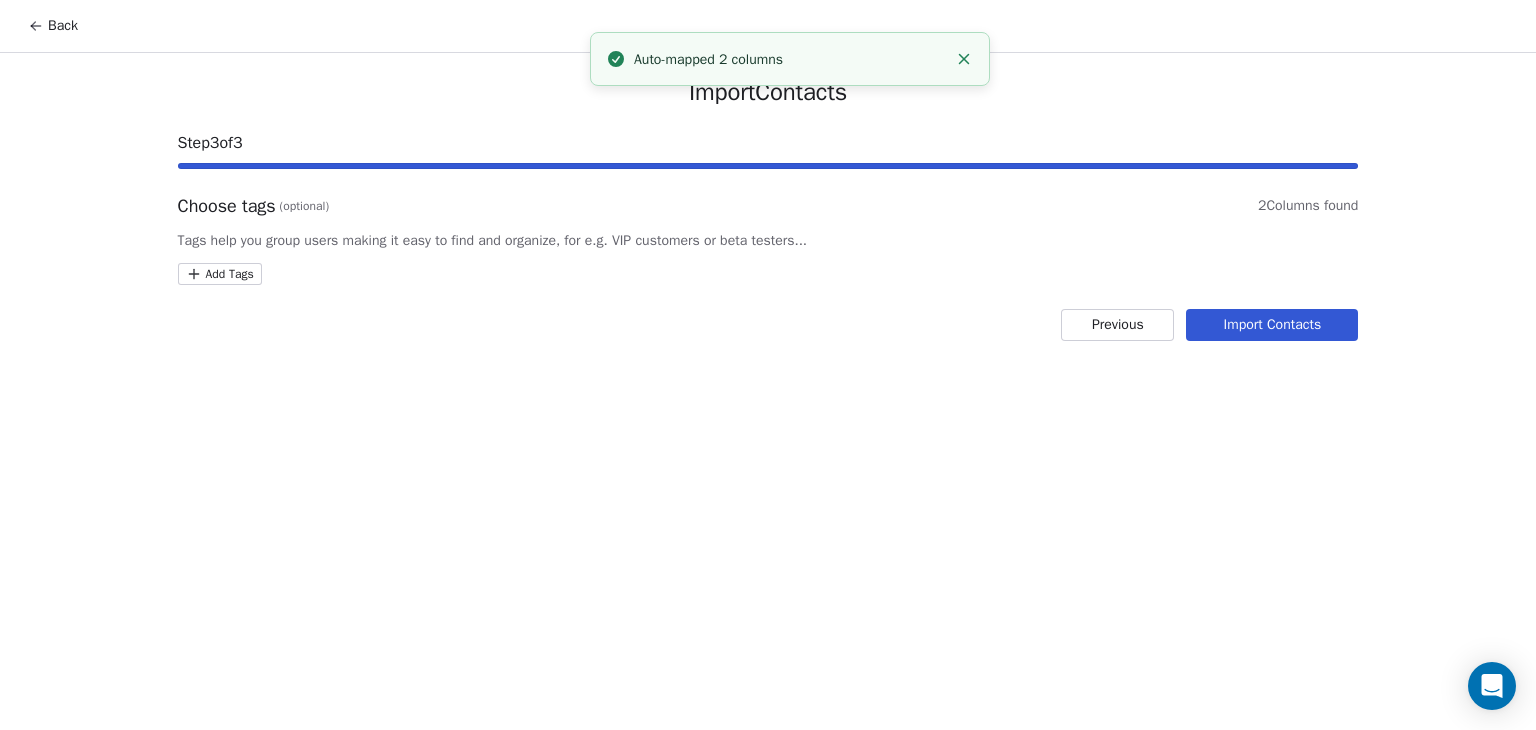 click on "Back Import  Contacts Step  3  of  3 Choose tags (optional) 2  Columns found Tags help you group users making it easy to find and organize, for e.g. VIP customers or beta testers...  Add Tags Previous Import Contacts   Auto-mapped 2 columns" at bounding box center (768, 365) 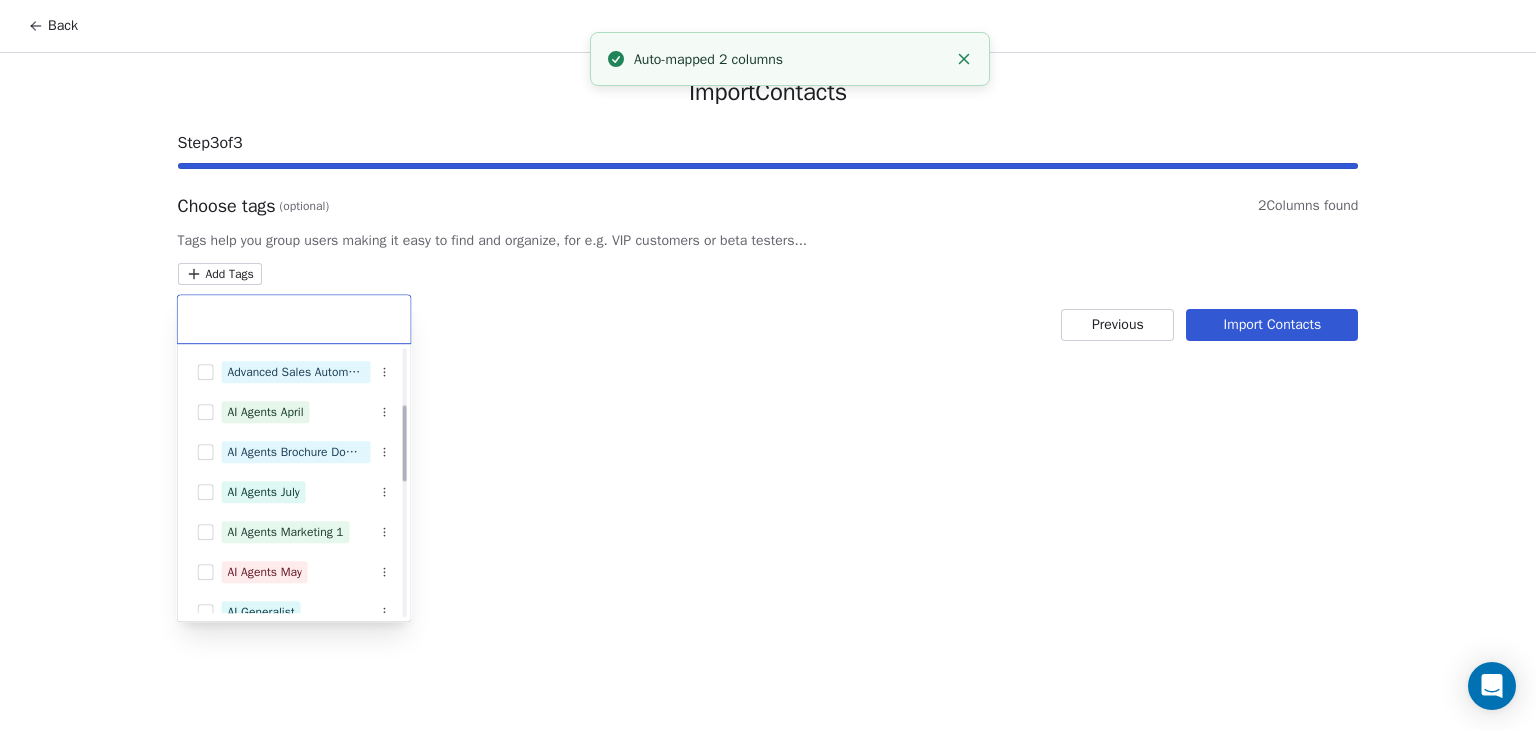 scroll, scrollTop: 200, scrollLeft: 0, axis: vertical 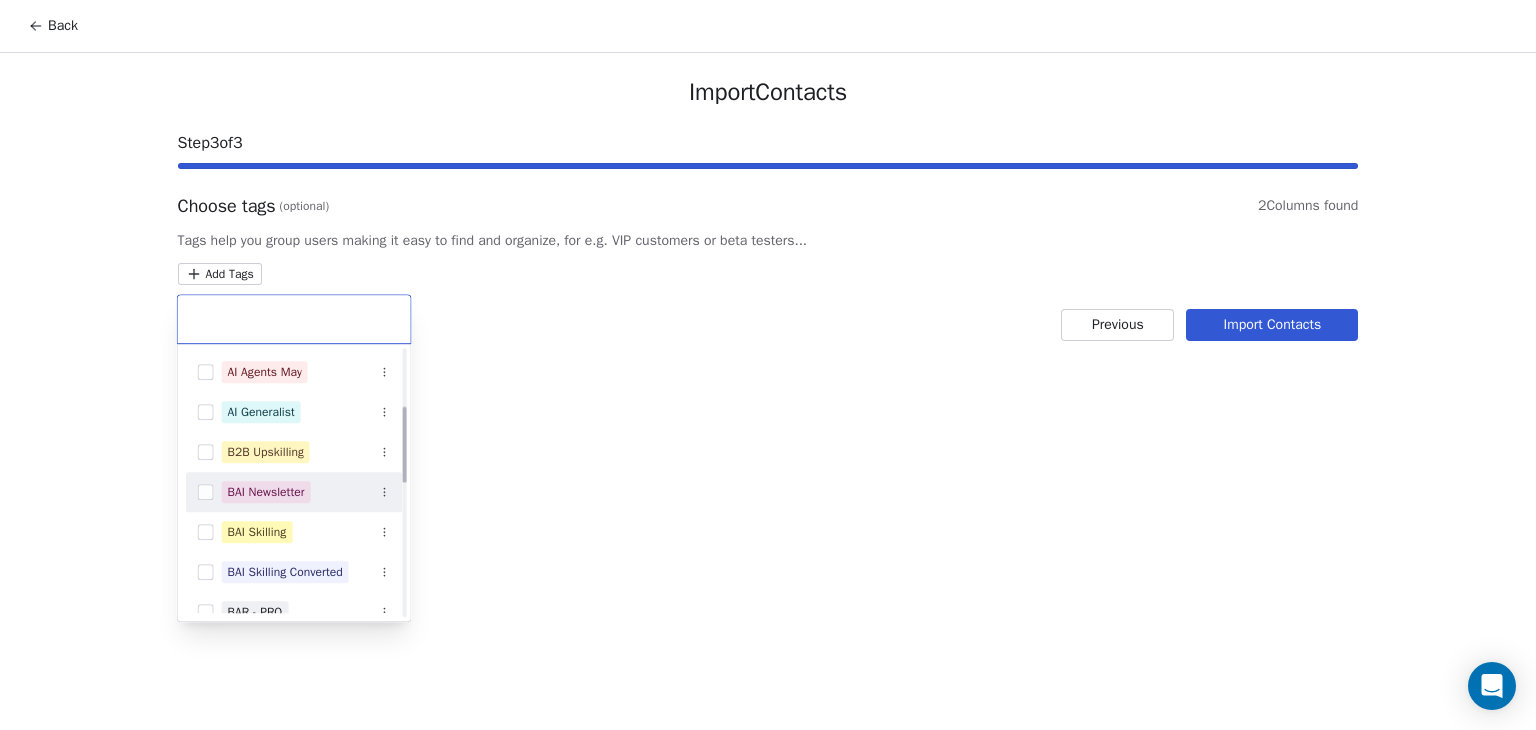 click on "BAI Newsletter" at bounding box center [266, 492] 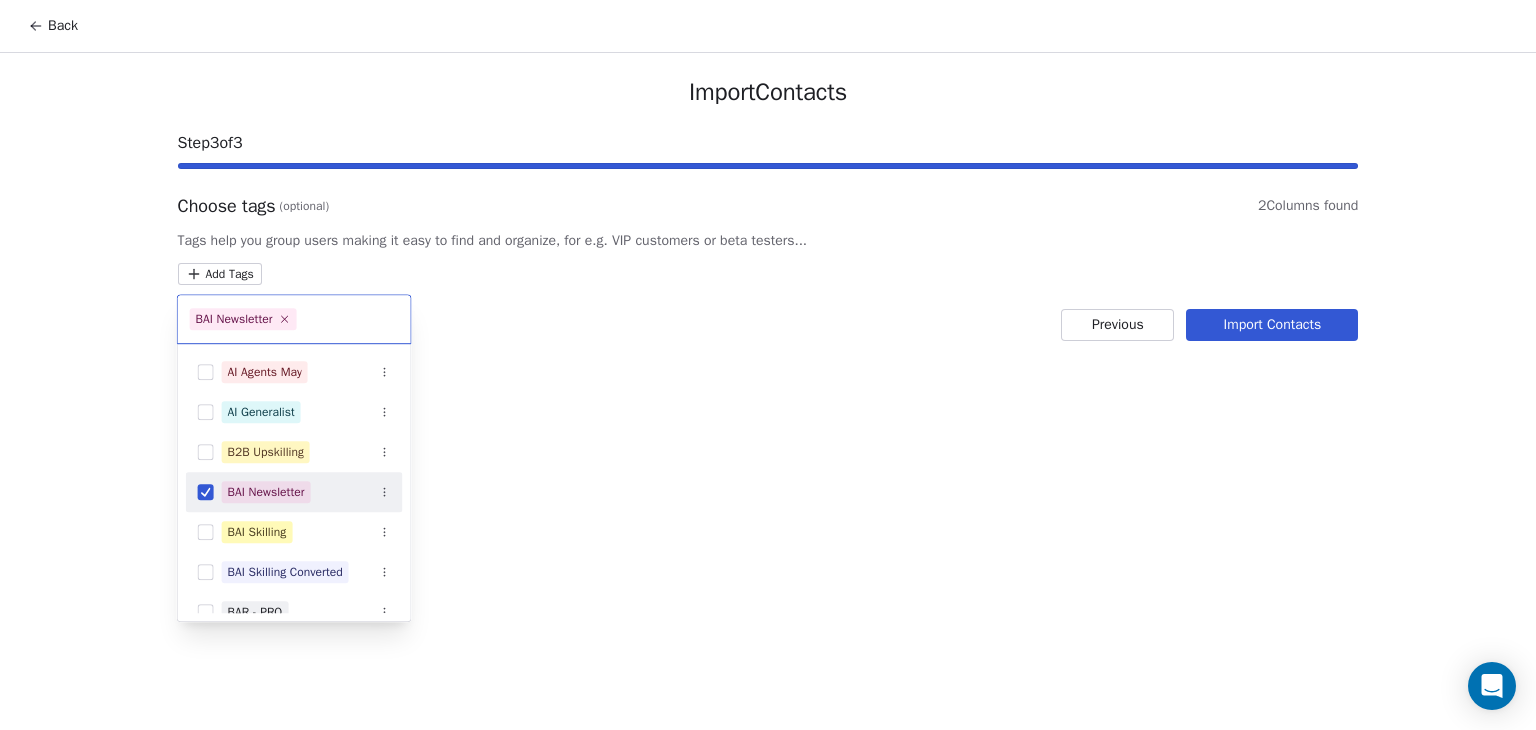 click on "[TEXT]" at bounding box center (768, 365) 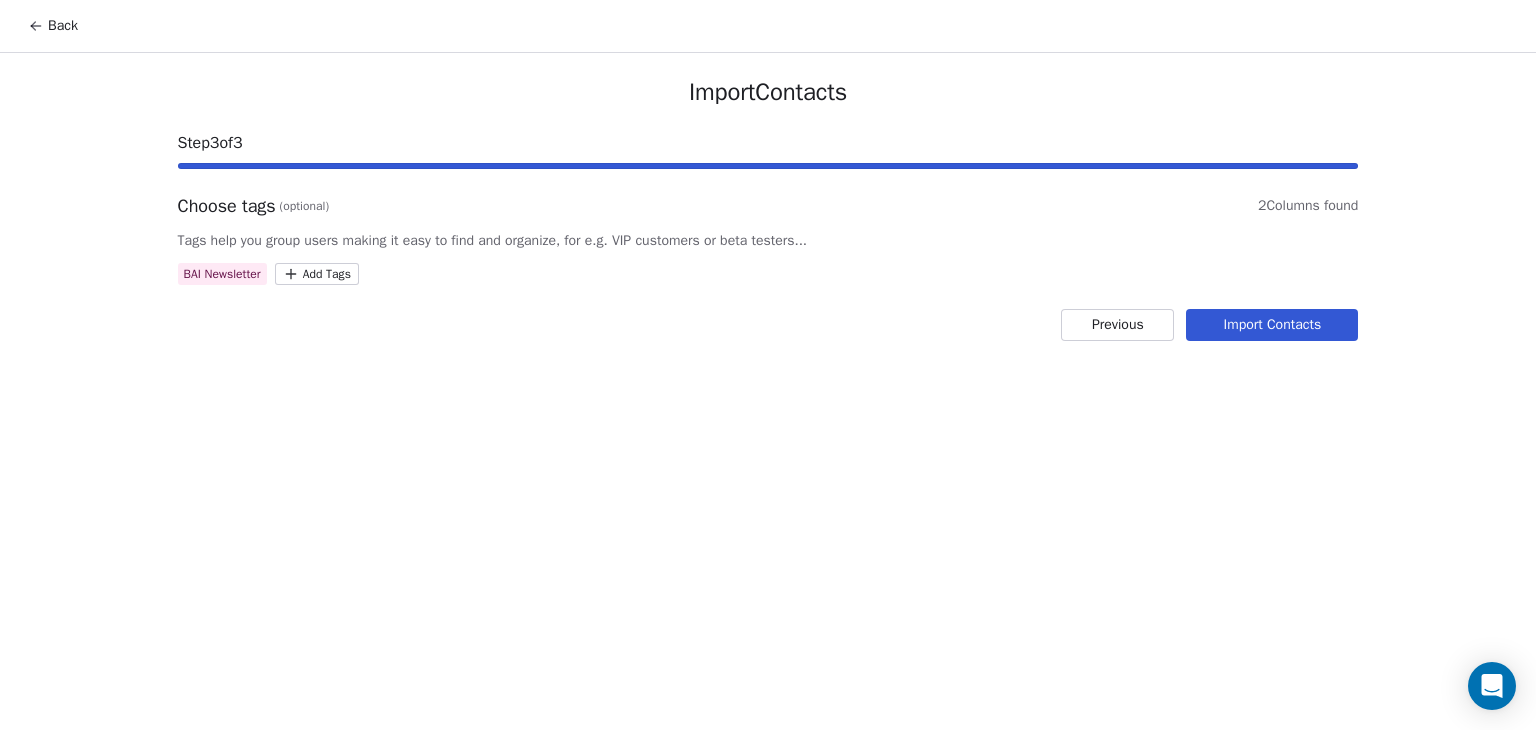 click on "Import Contacts" at bounding box center (1272, 325) 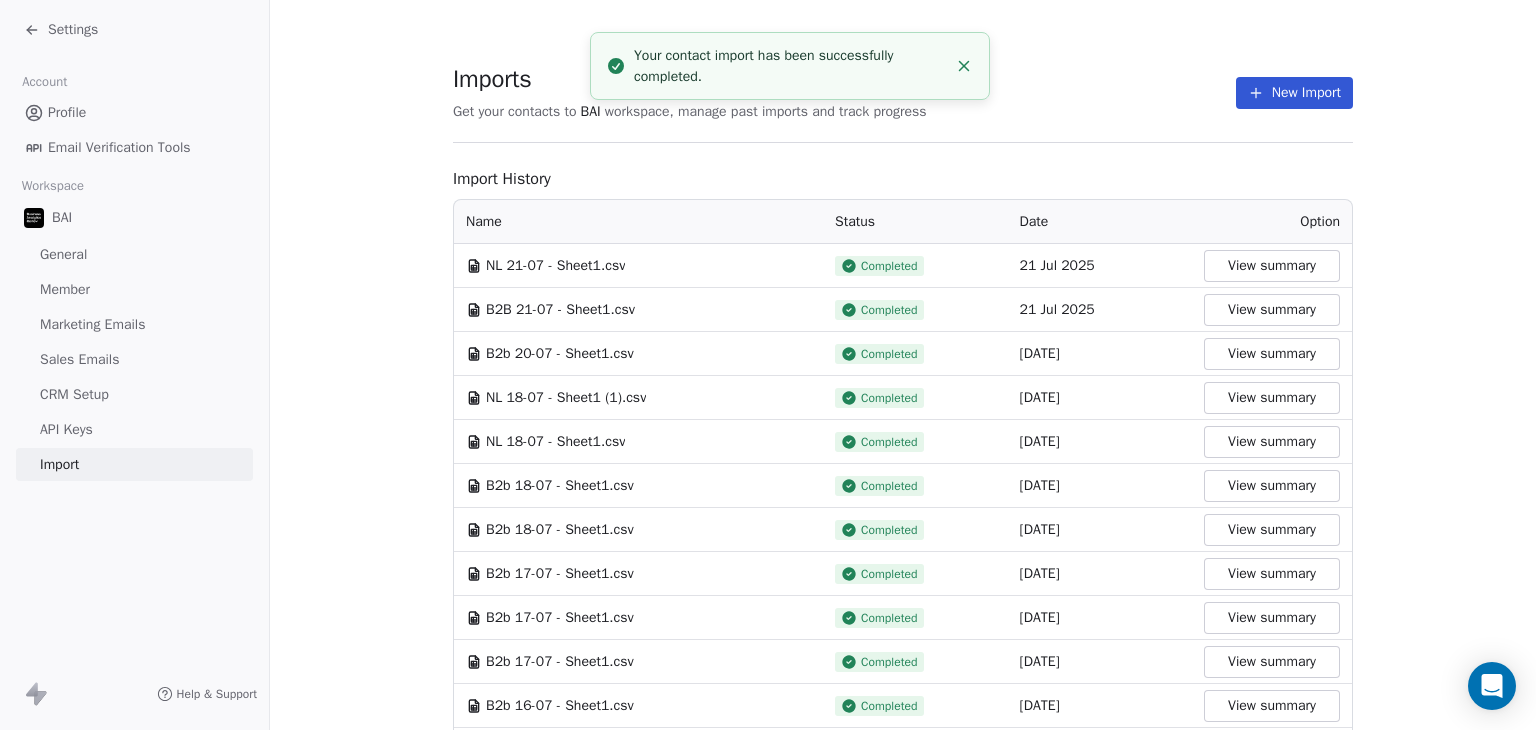 click 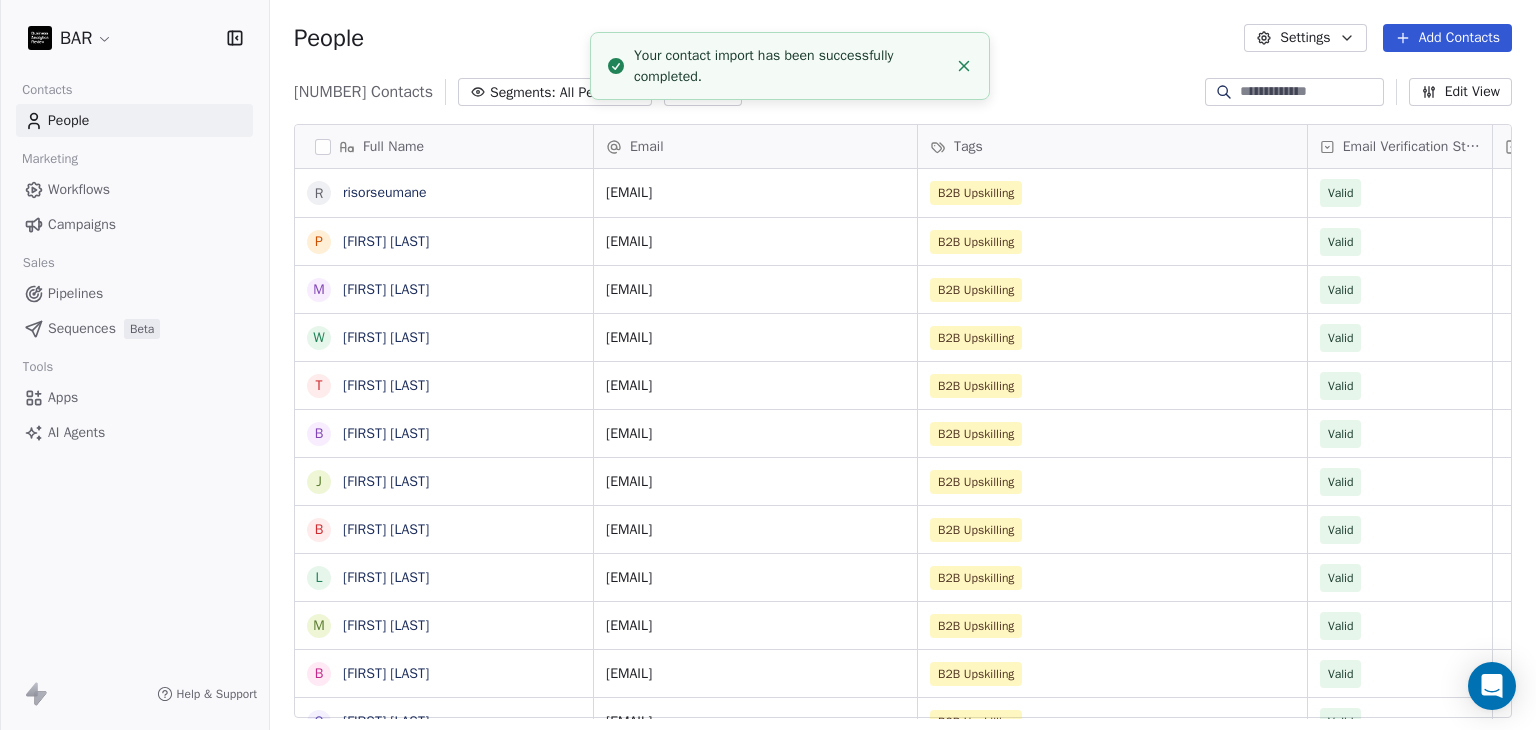 scroll, scrollTop: 16, scrollLeft: 16, axis: both 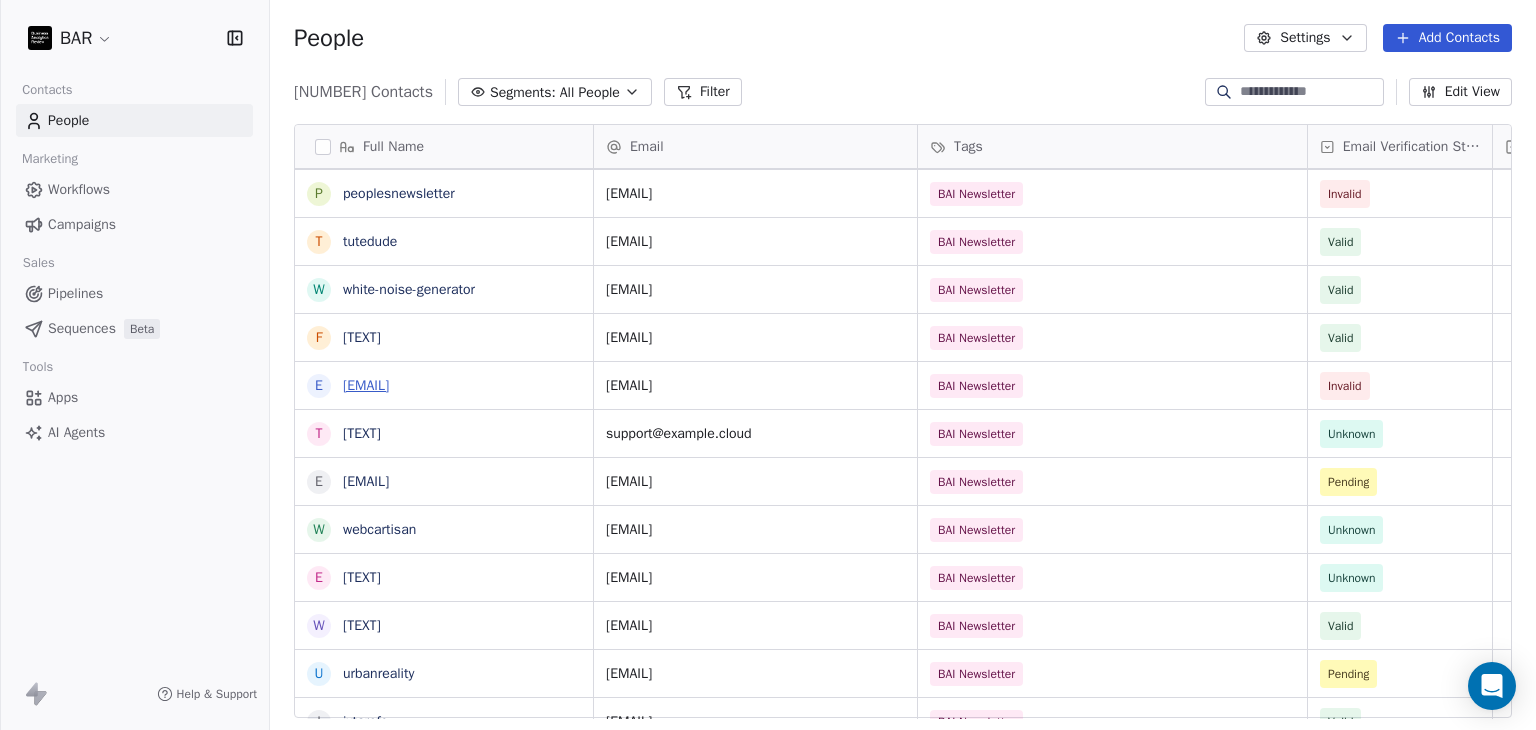 click on "[EMAIL]" at bounding box center [366, 385] 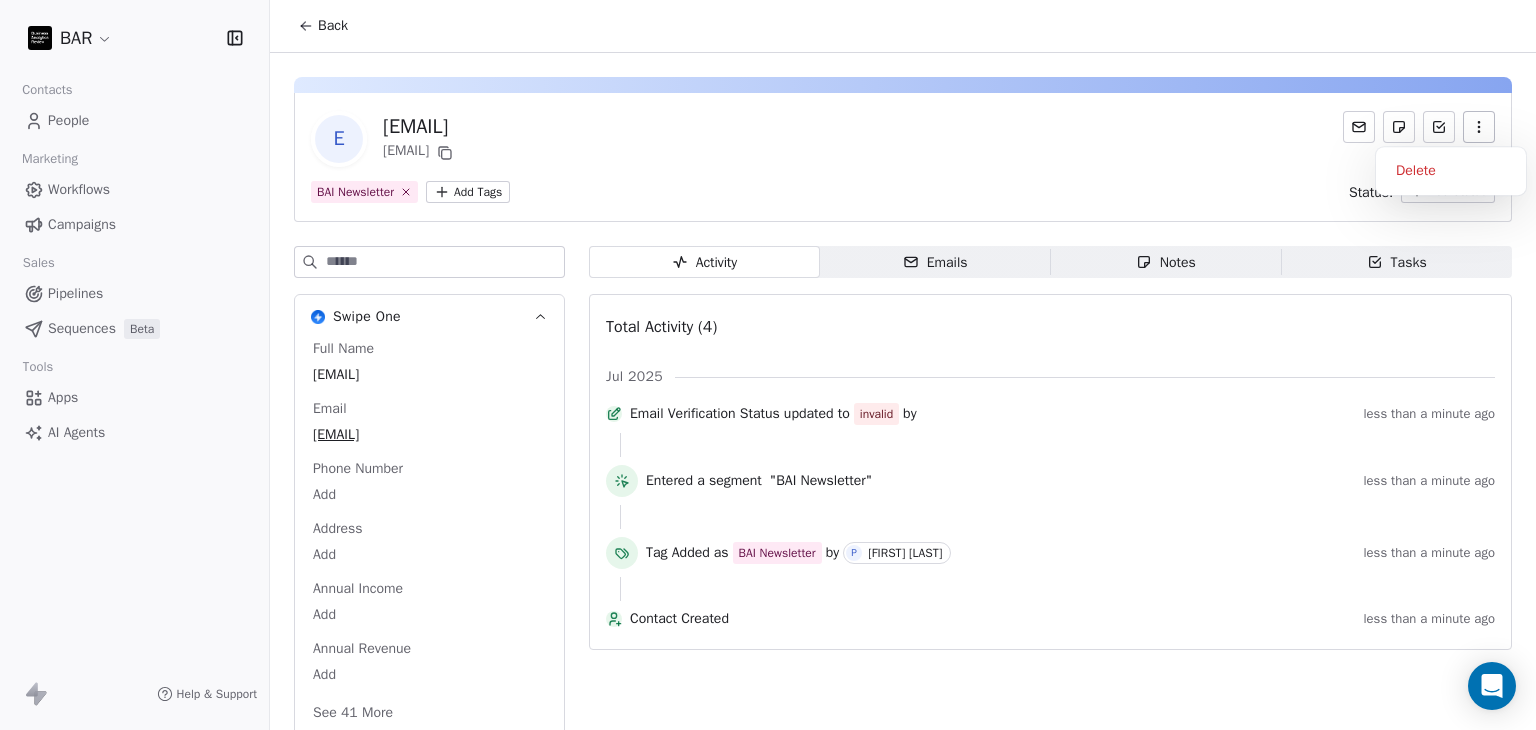 click 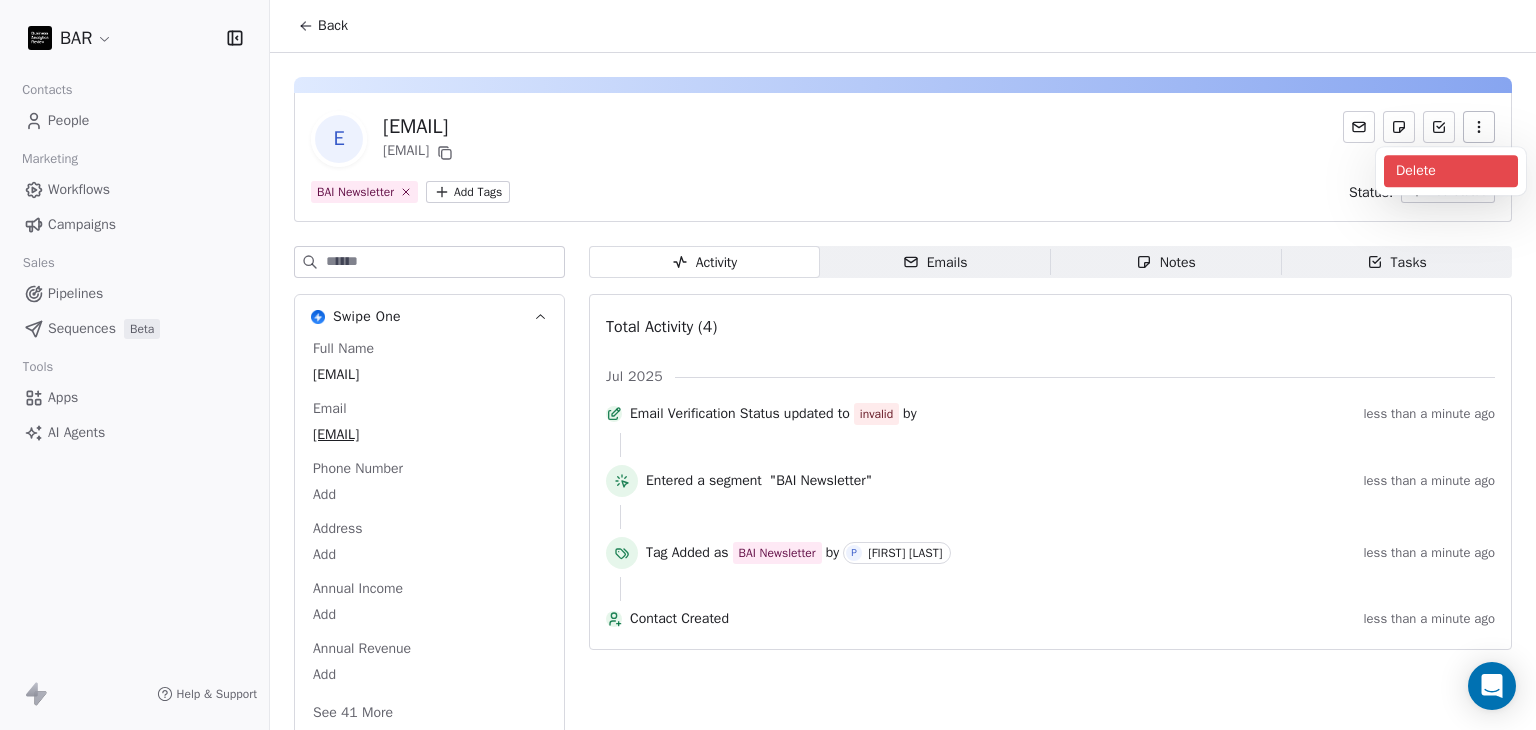 click on "Delete" at bounding box center (1451, 171) 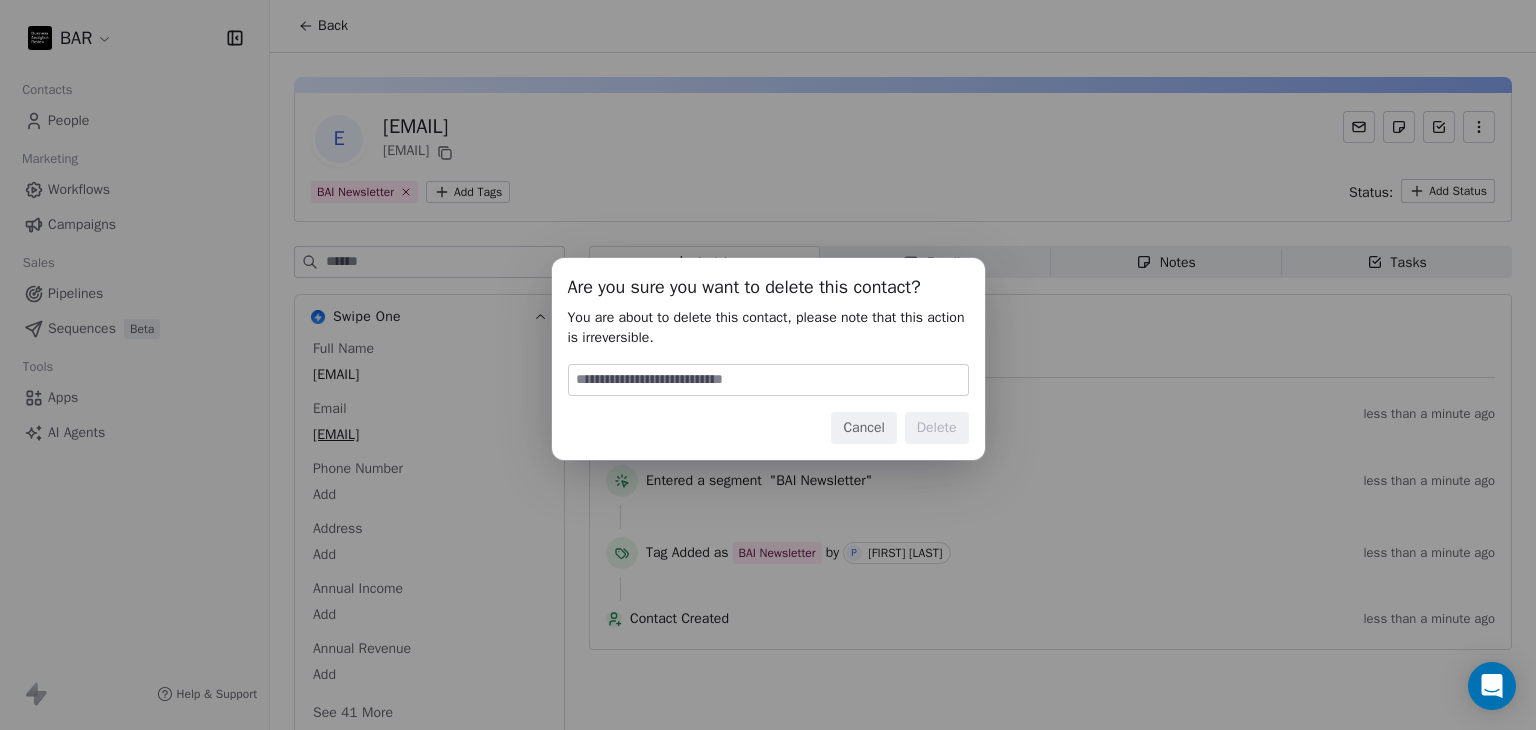drag, startPoint x: 835, startPoint y: 357, endPoint x: 720, endPoint y: 379, distance: 117.08544 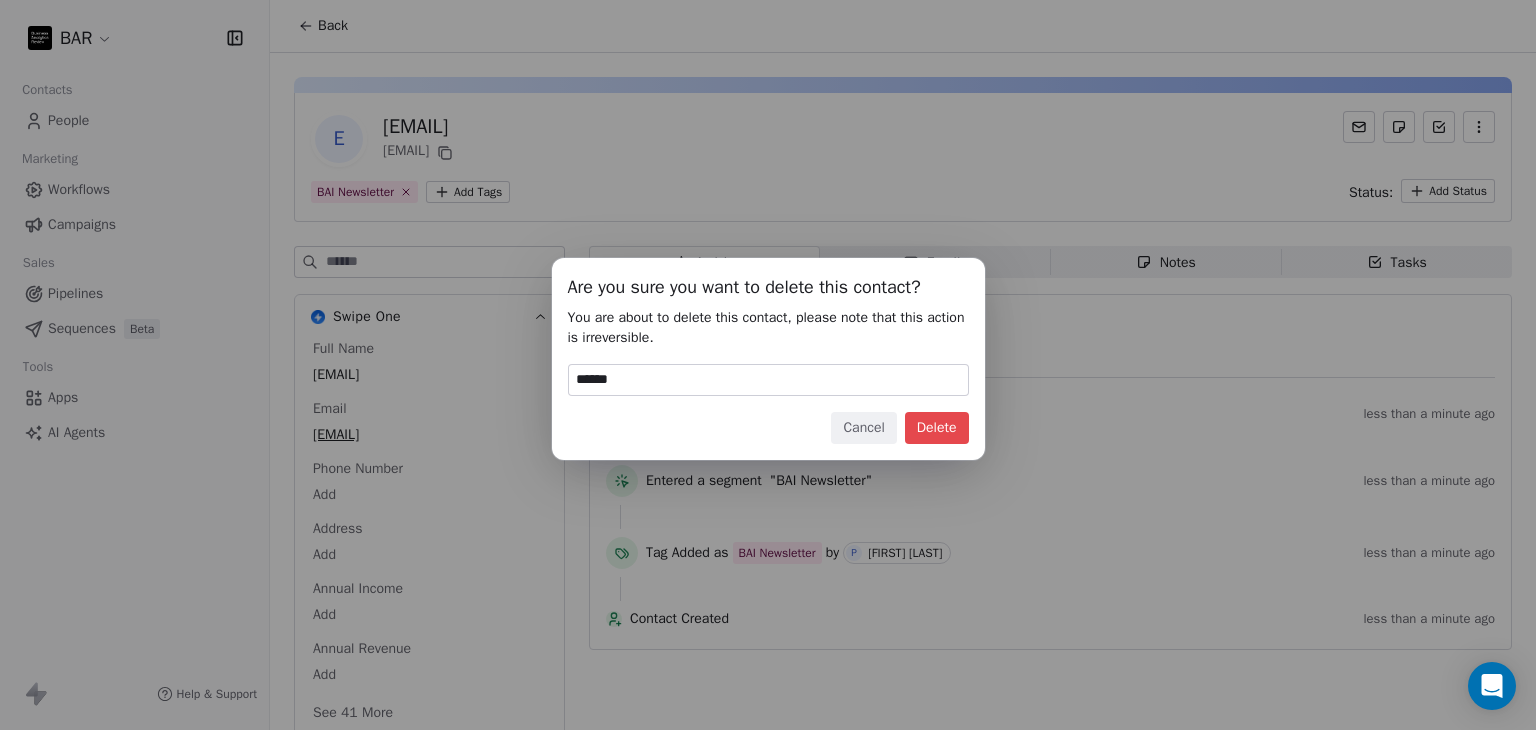 click on "Delete" at bounding box center (937, 428) 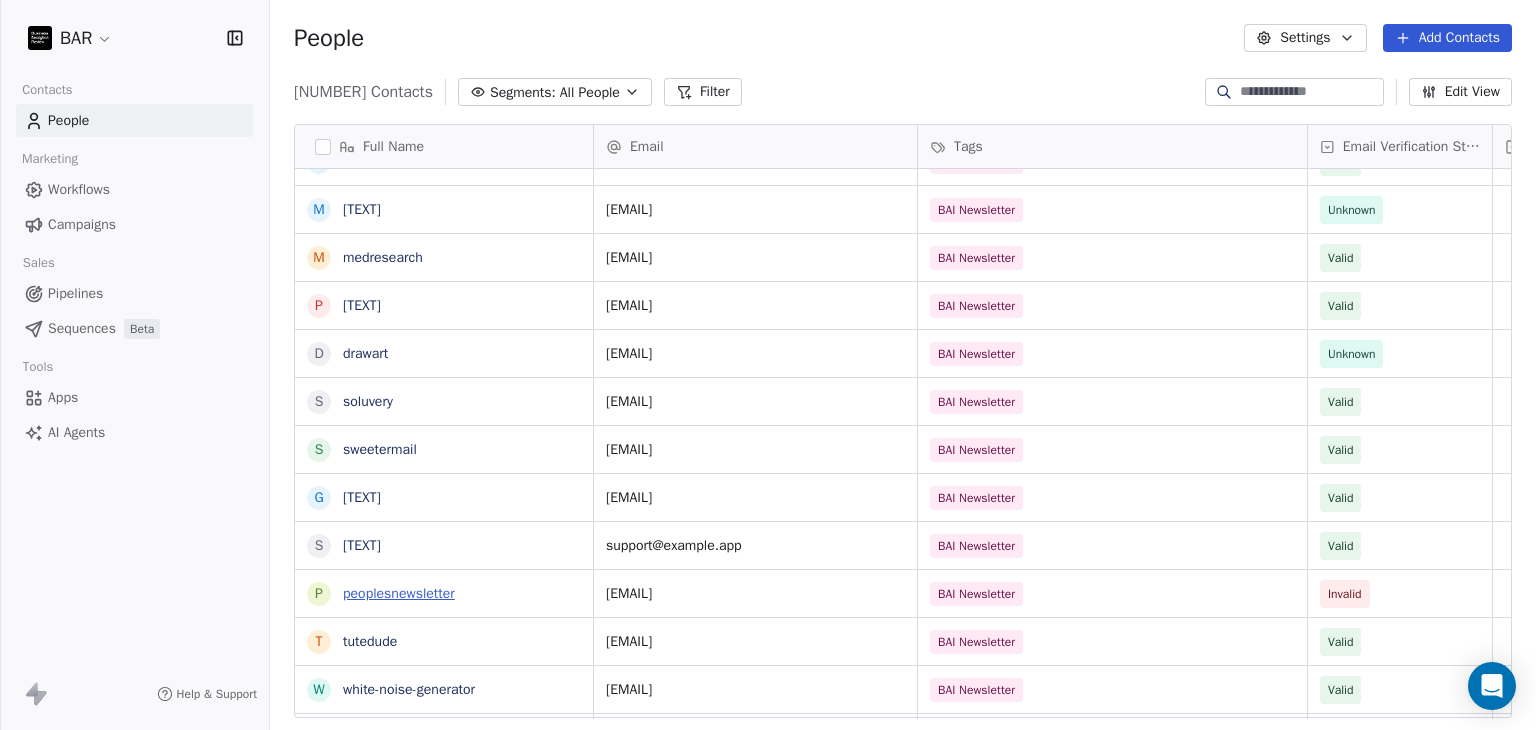 click on "peoplesnewsletter" at bounding box center (399, 593) 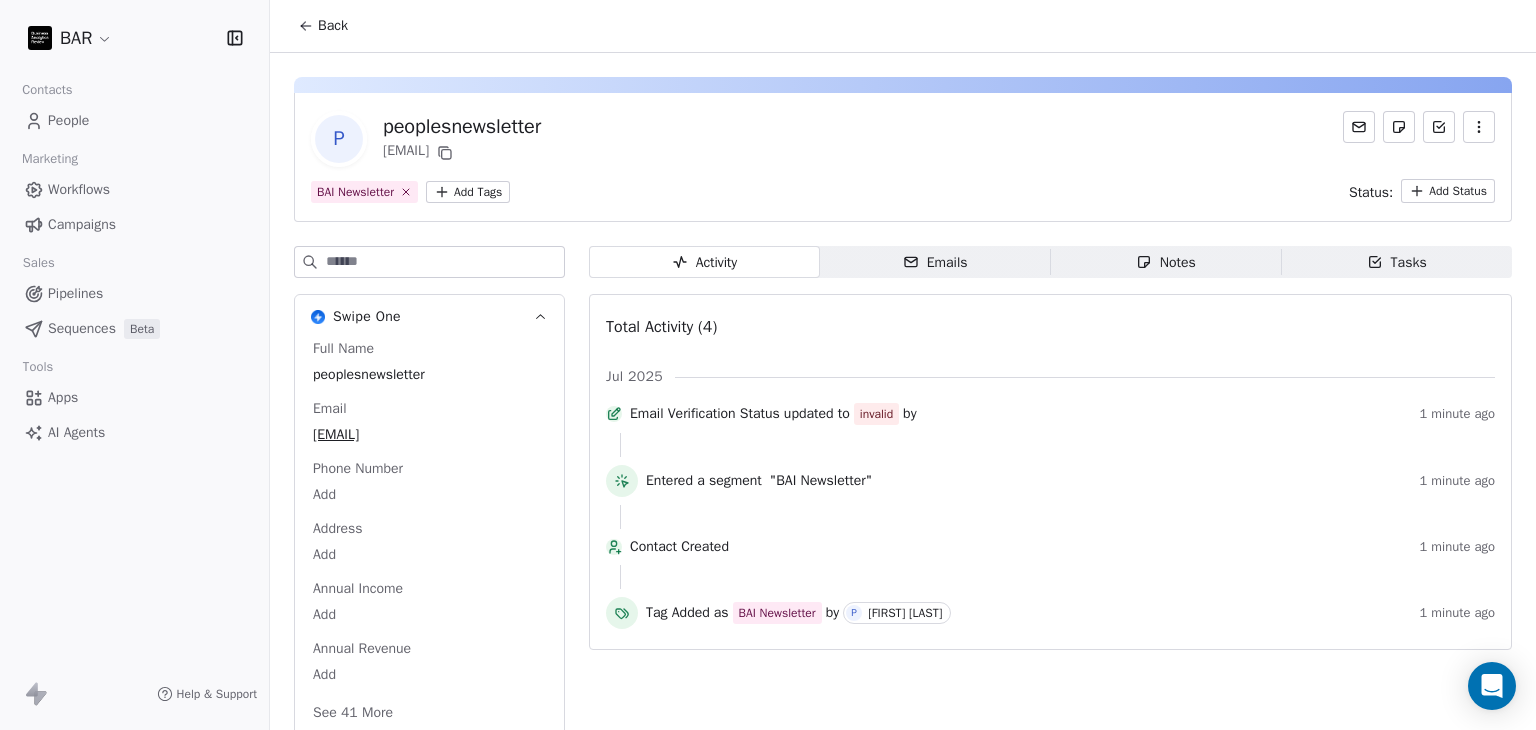click at bounding box center (1479, 127) 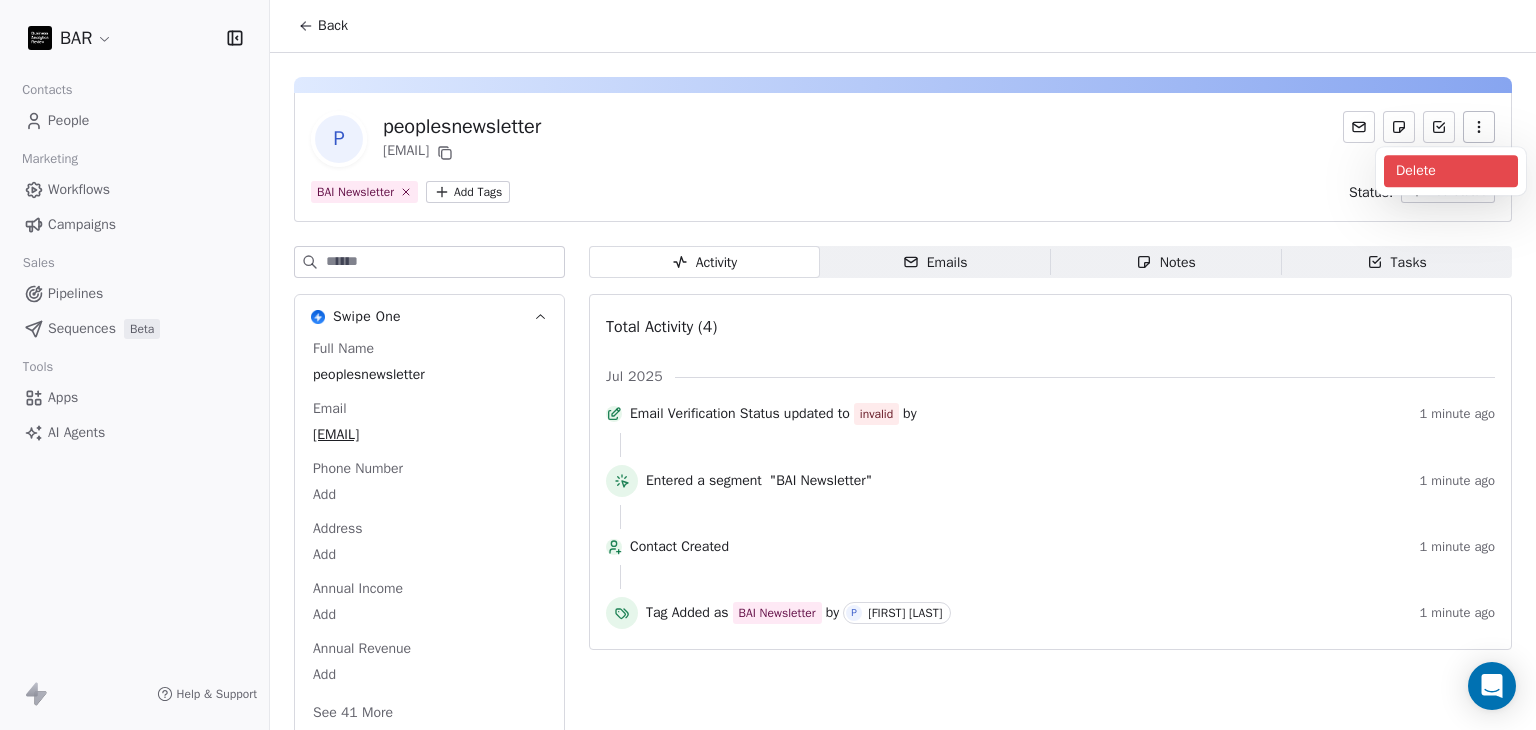 click on "Delete" at bounding box center (1451, 171) 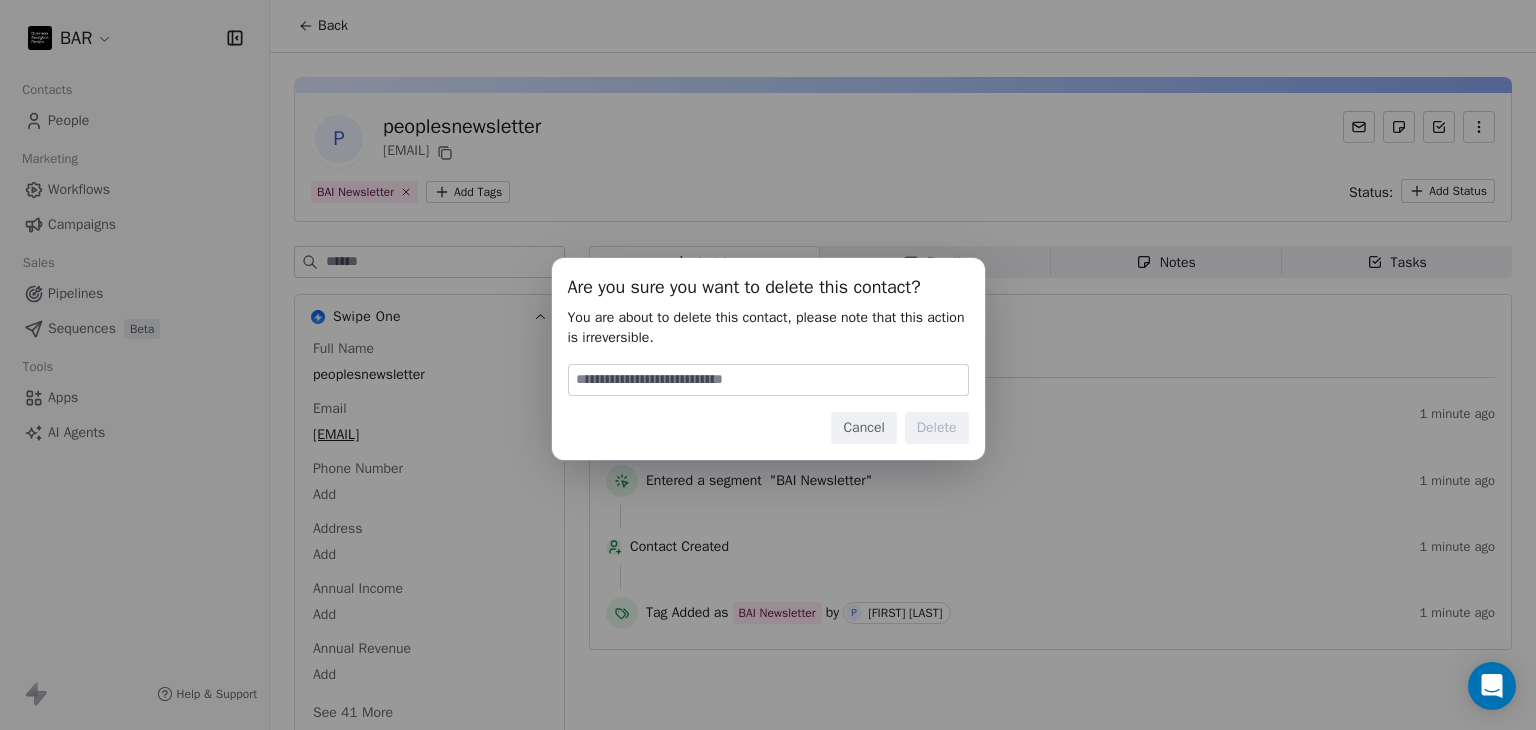 click at bounding box center [768, 380] 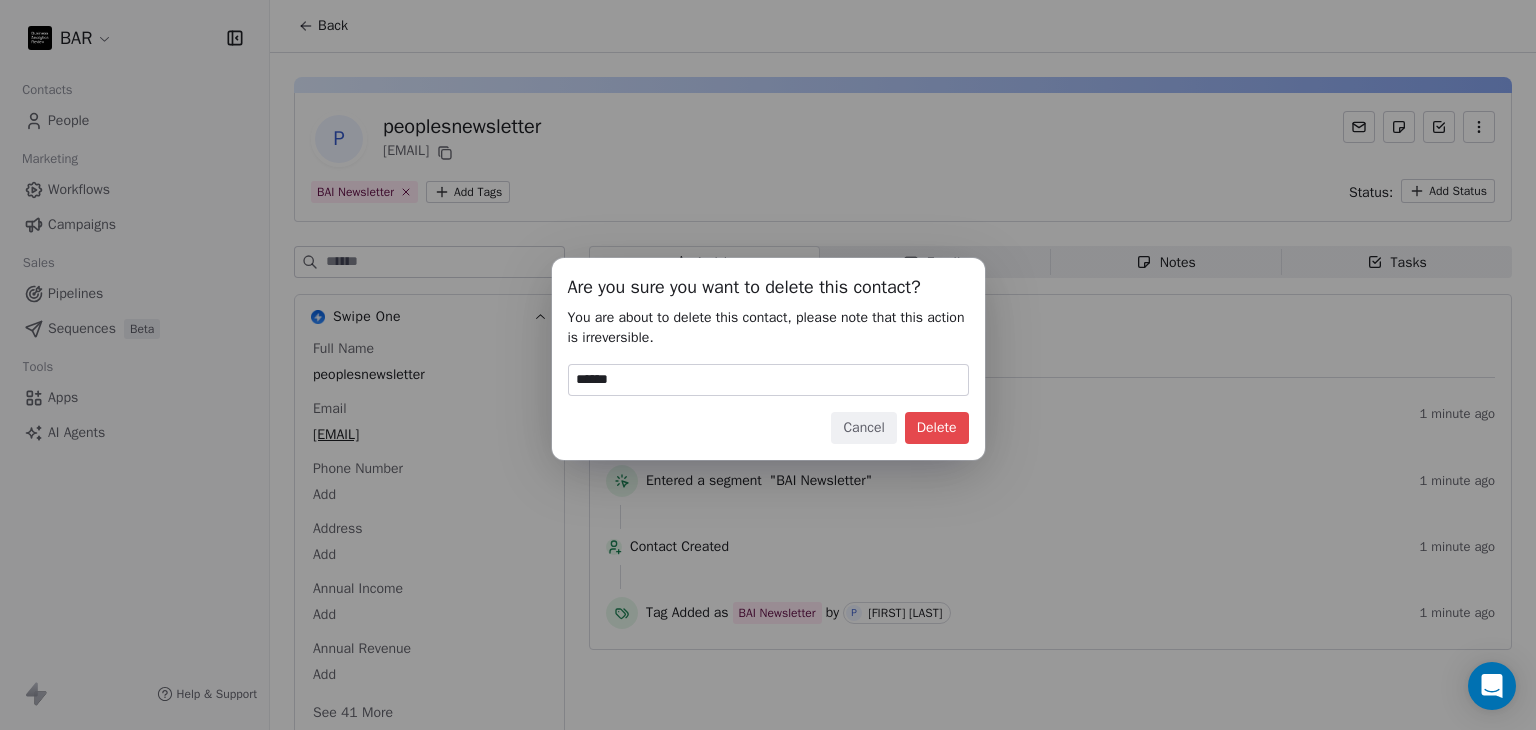 drag, startPoint x: 908, startPoint y: 424, endPoint x: 961, endPoint y: 471, distance: 70.837845 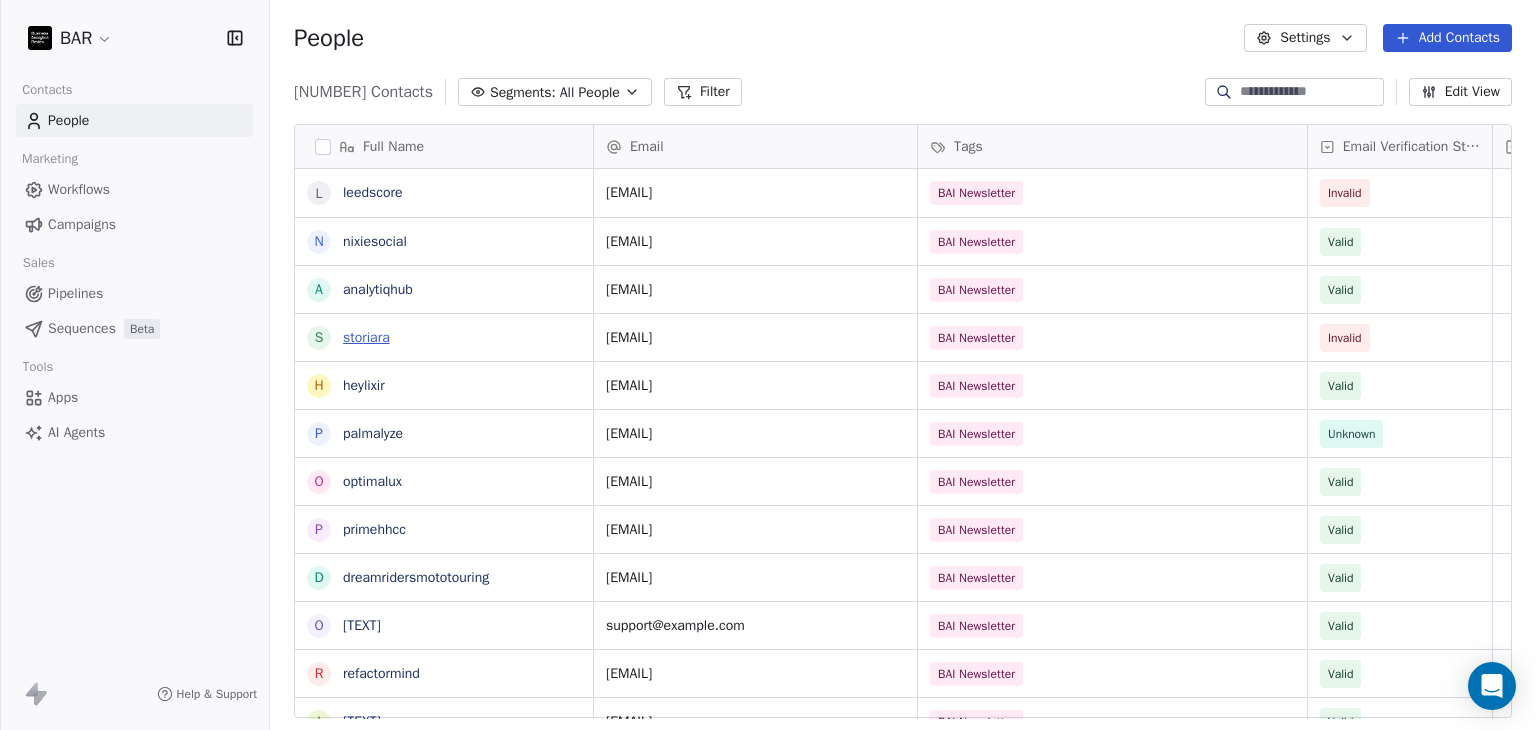 click on "storiara" at bounding box center [366, 337] 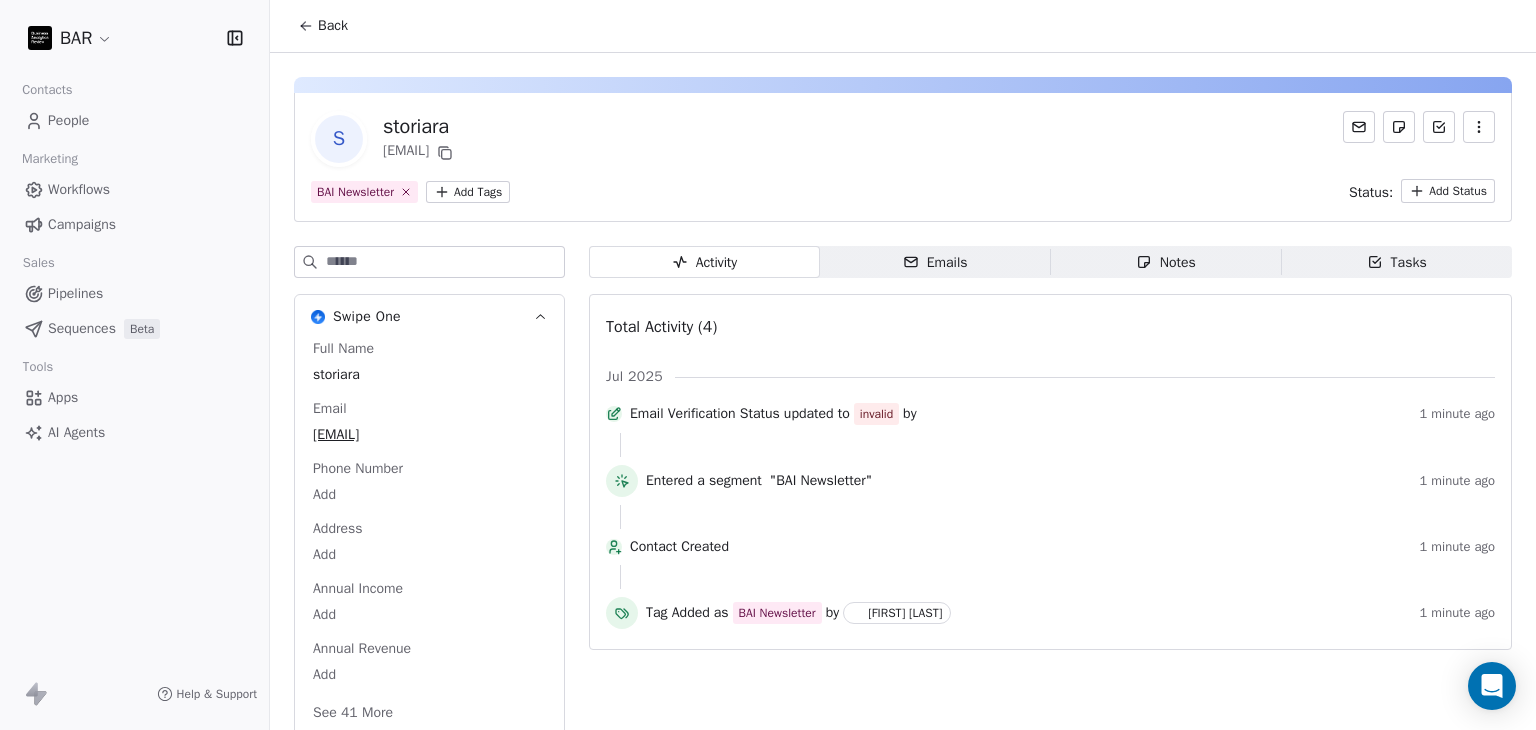 click at bounding box center (1479, 127) 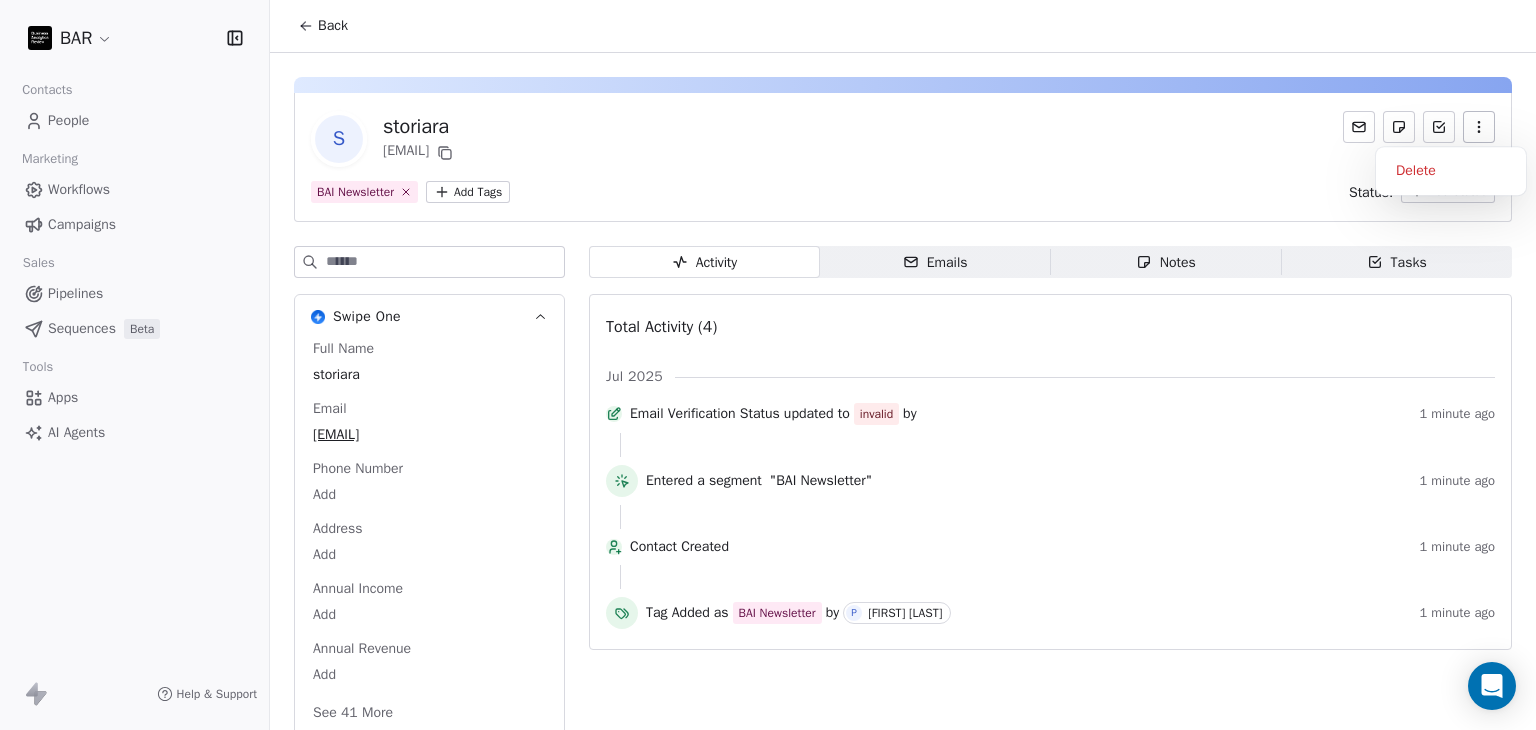 click on "Delete" at bounding box center [1451, 171] 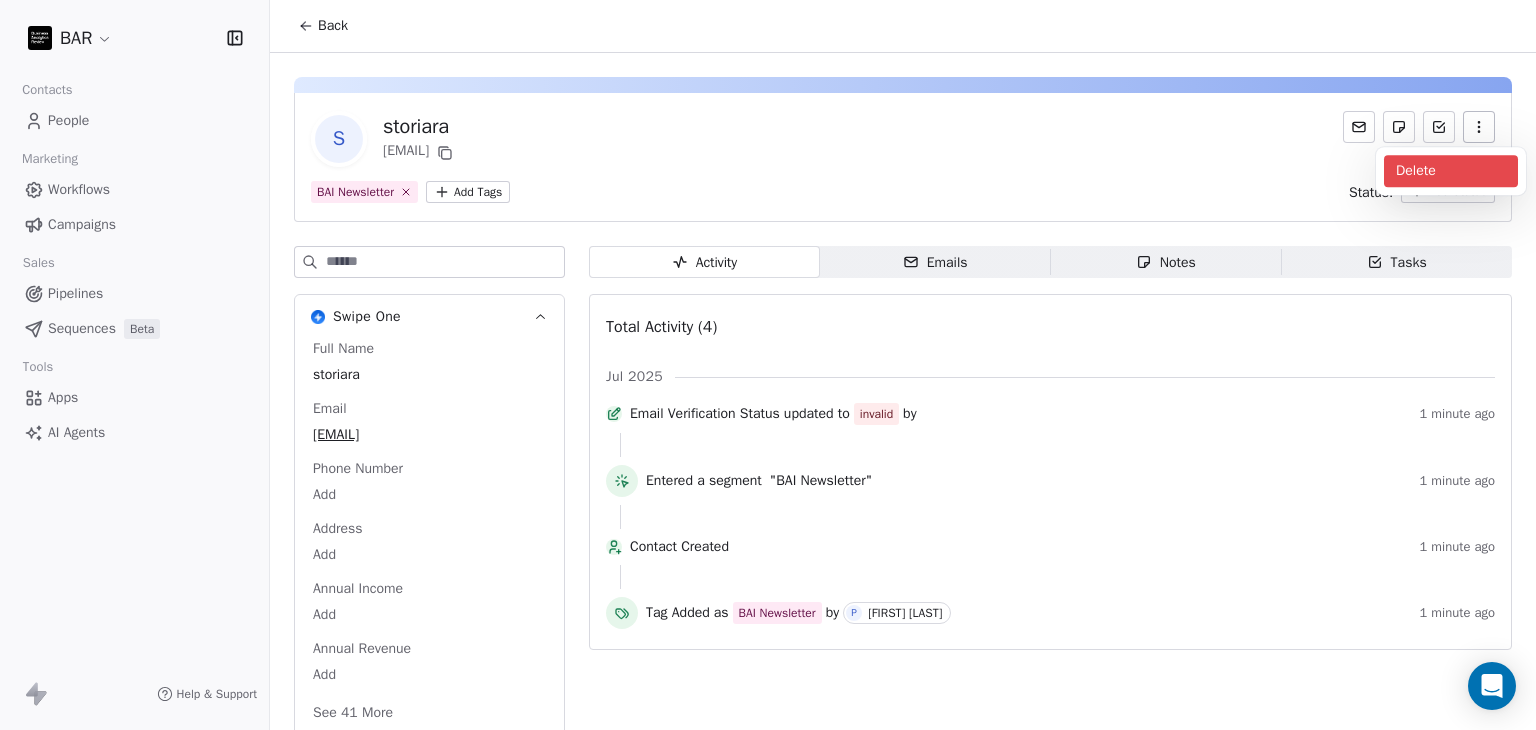 click on "Delete" at bounding box center (1451, 171) 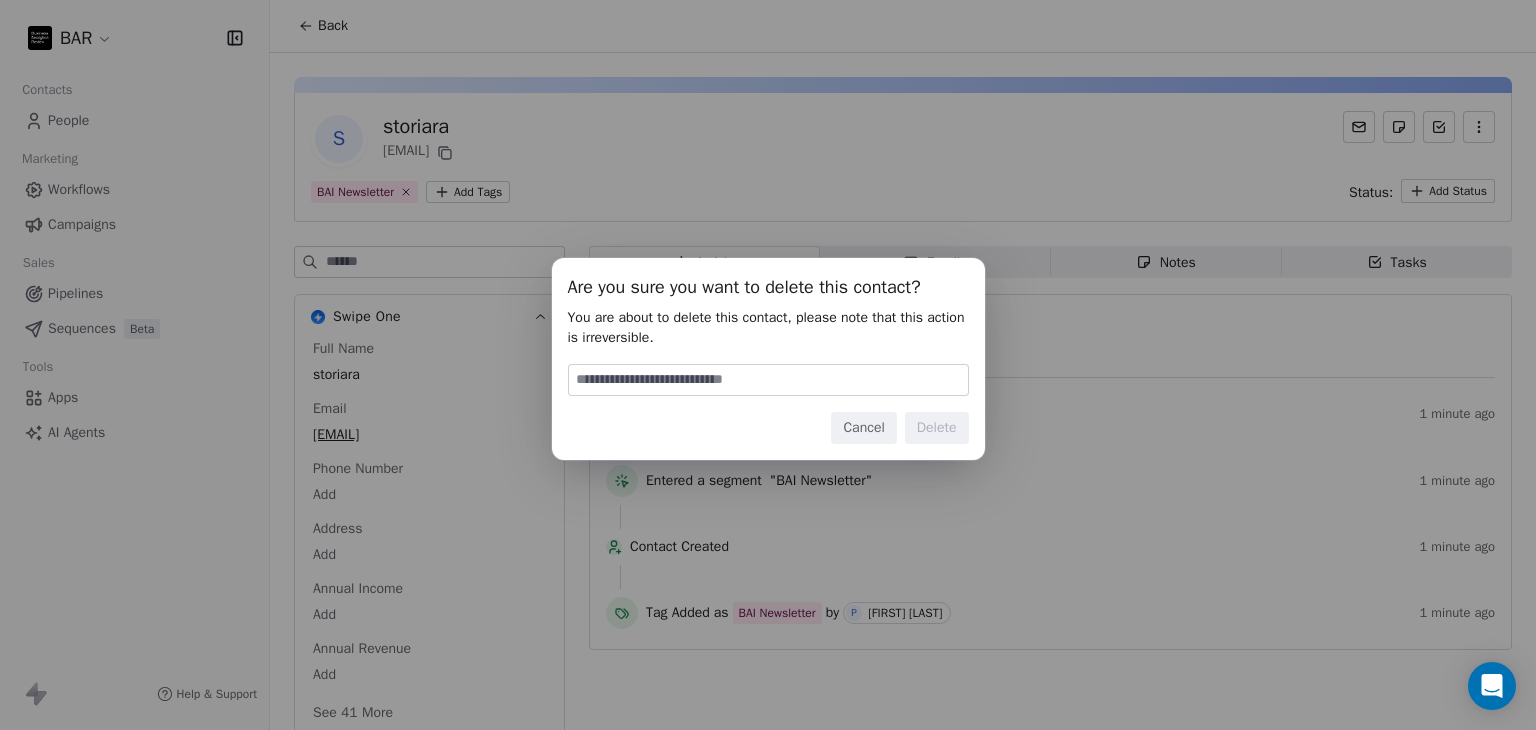 click at bounding box center [768, 380] 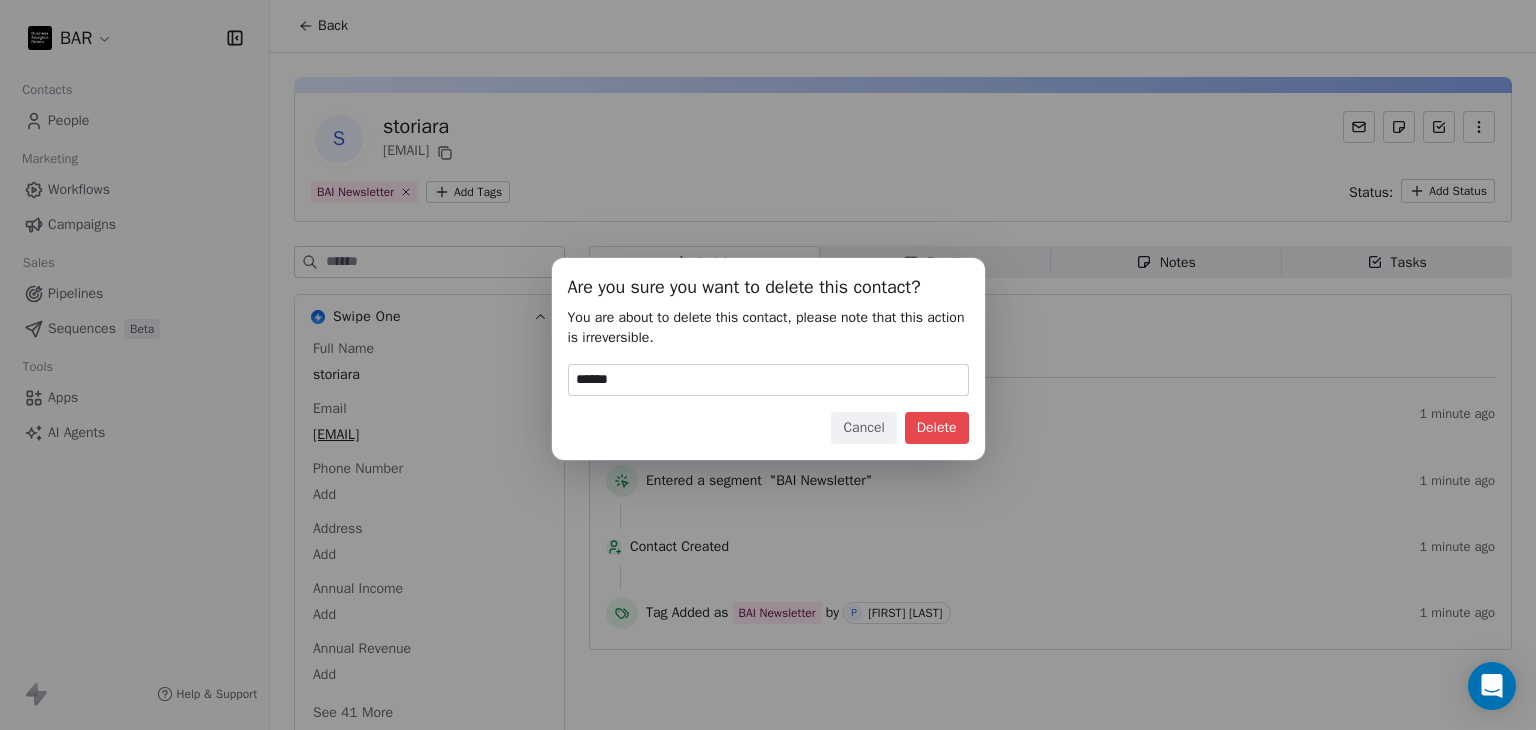 click on "Delete" at bounding box center (937, 428) 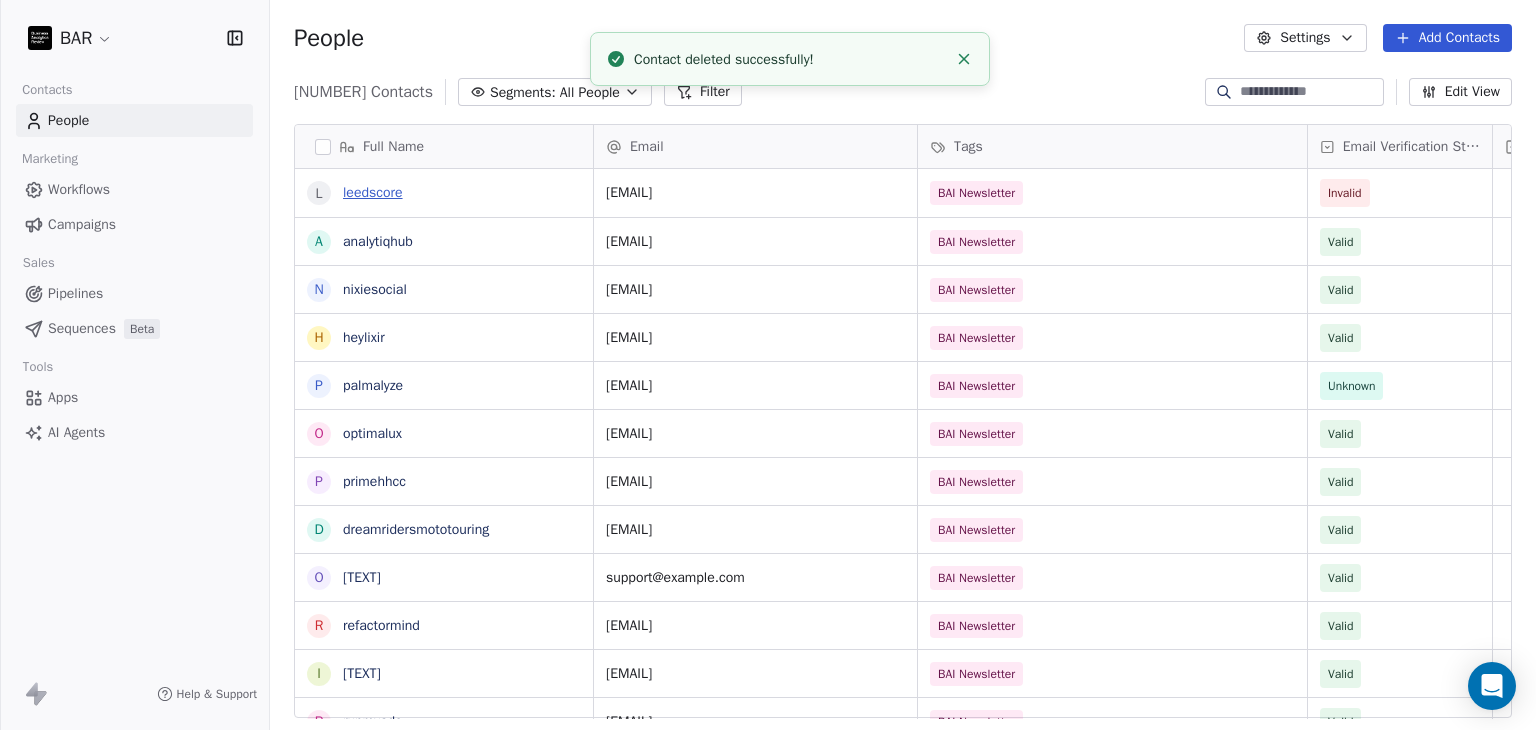 click on "leedscore" at bounding box center [373, 192] 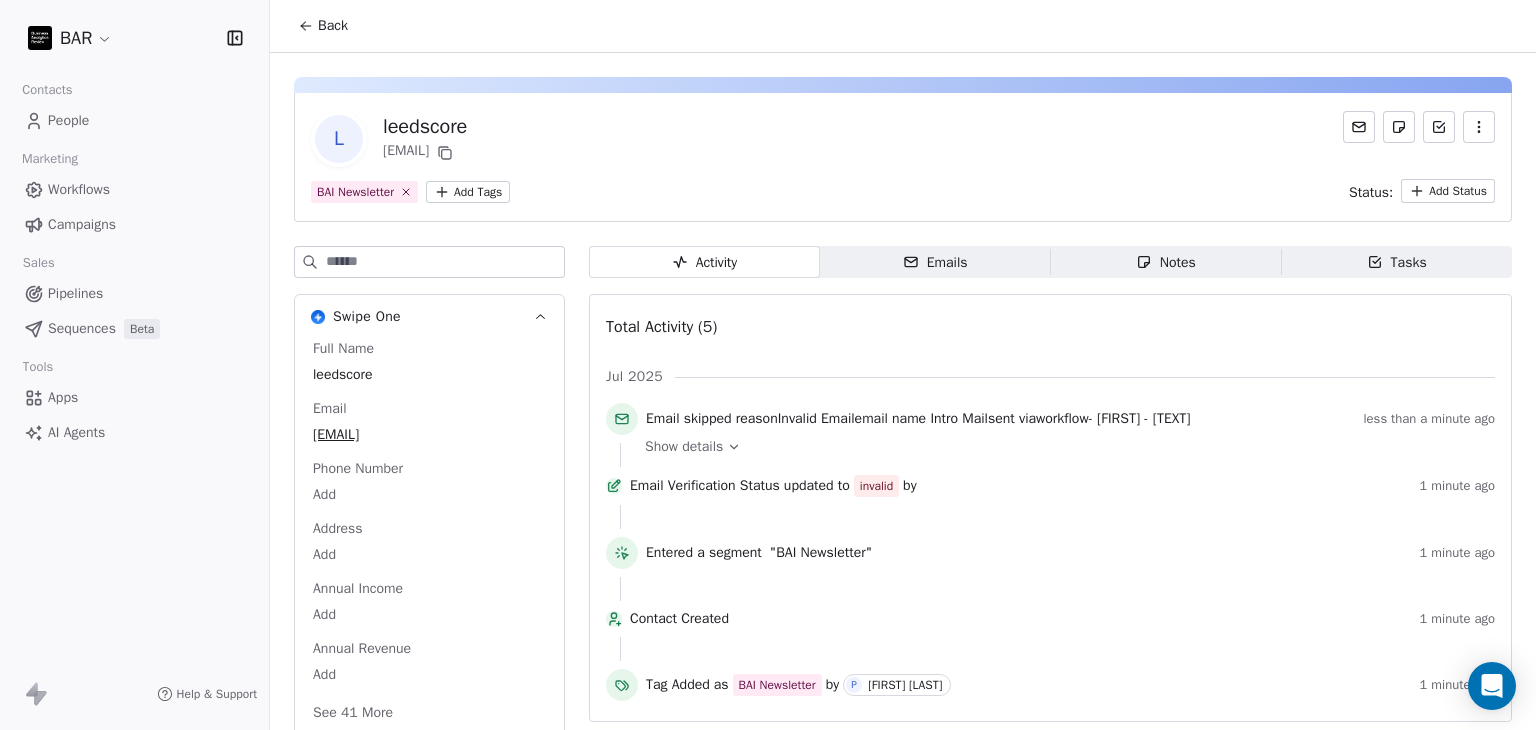click 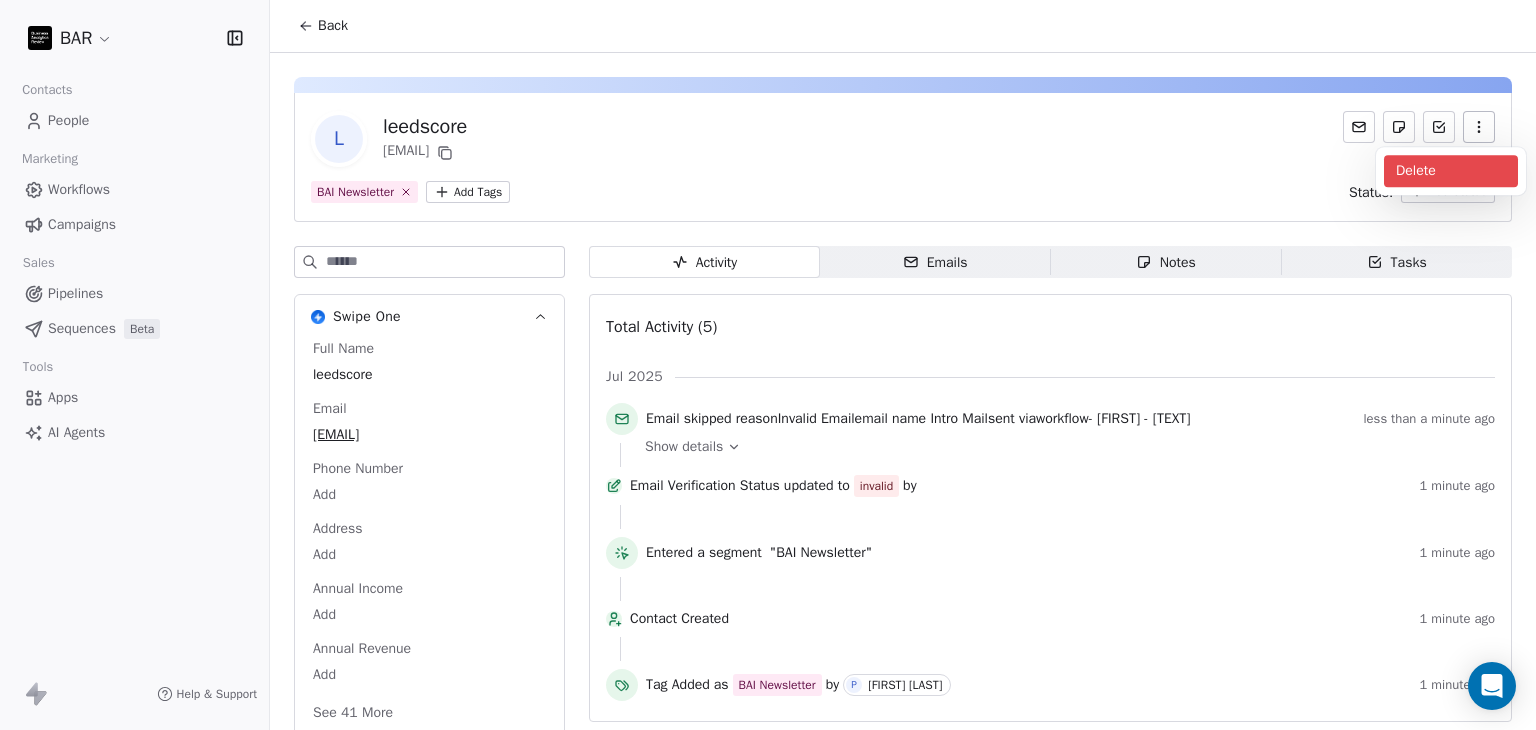 click on "Delete" at bounding box center [1451, 171] 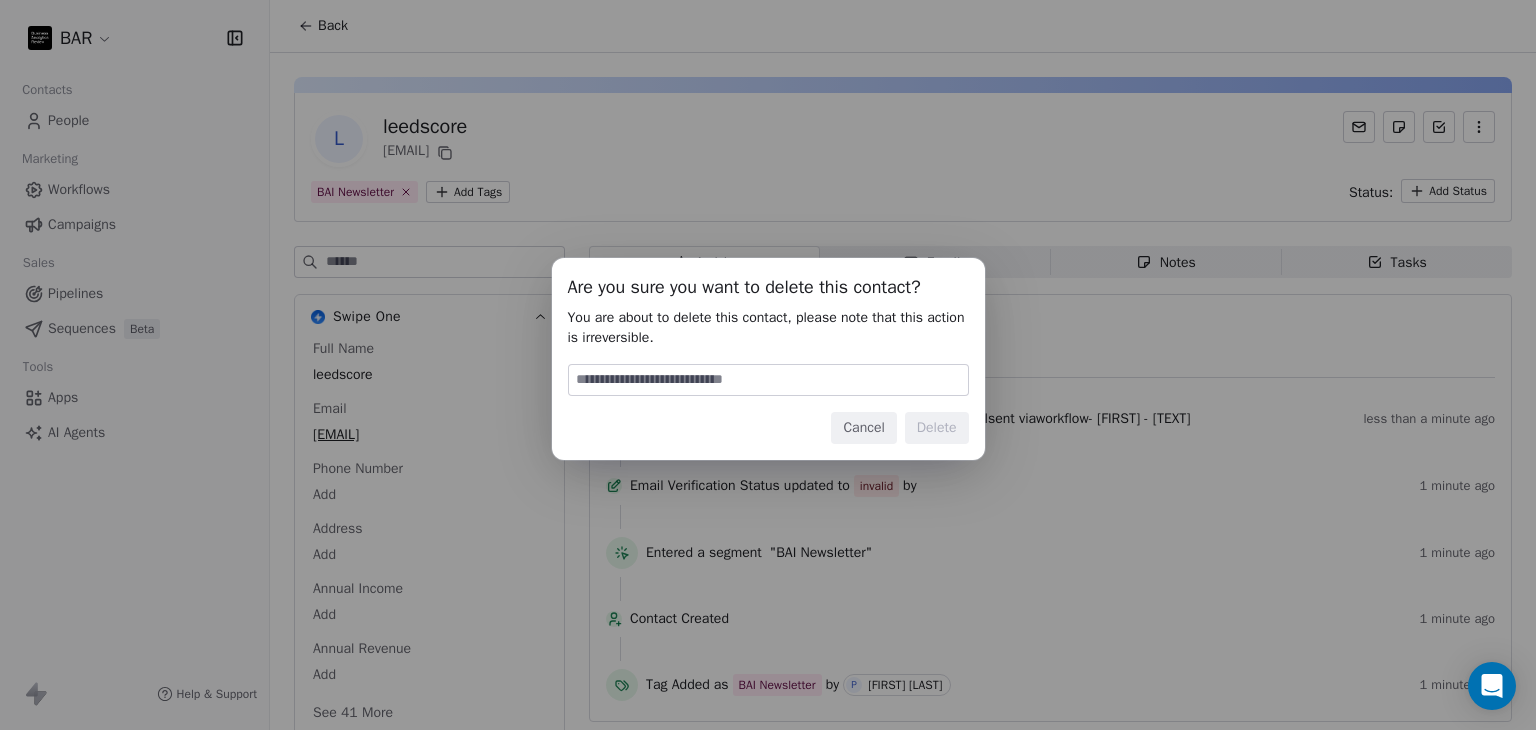drag, startPoint x: 757, startPoint y: 372, endPoint x: 724, endPoint y: 385, distance: 35.468296 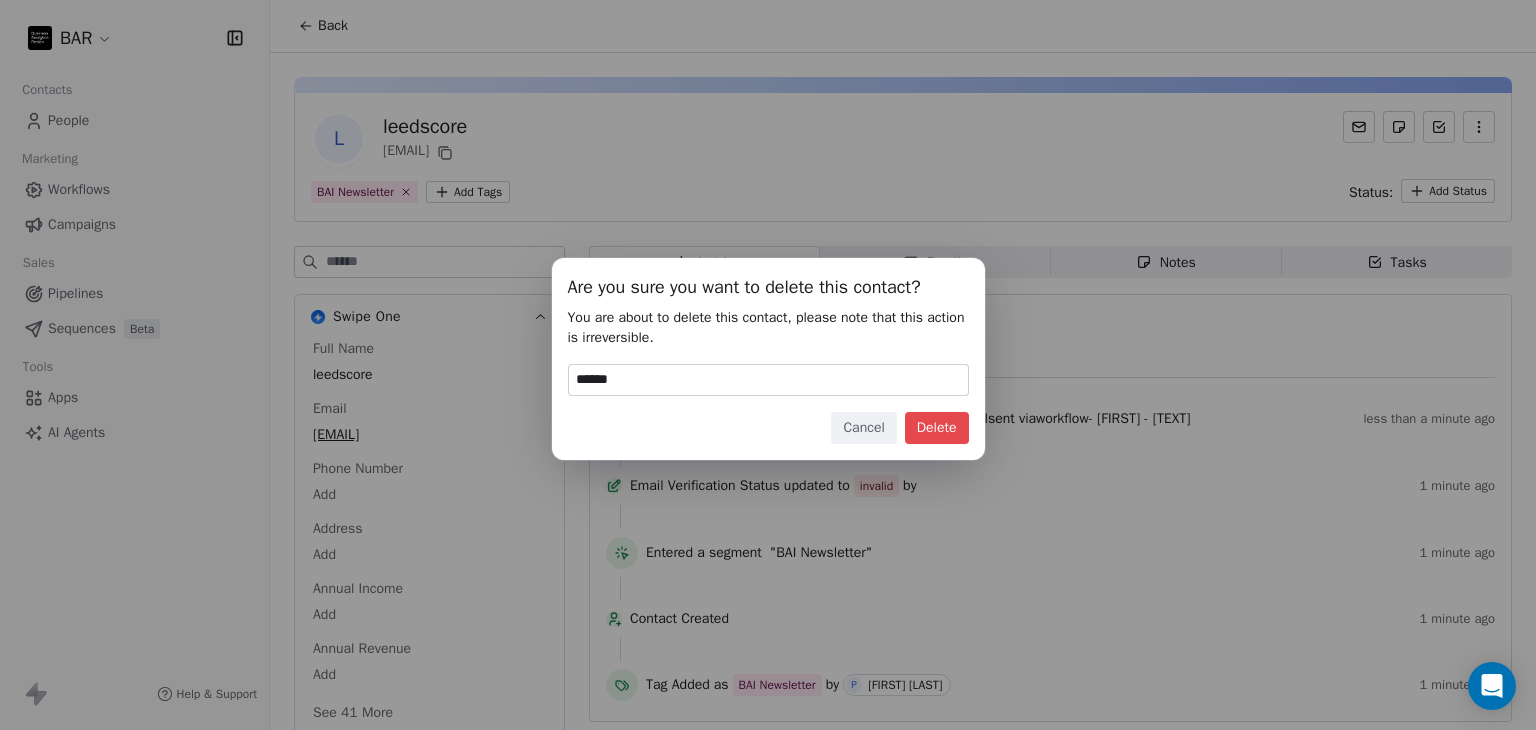 drag, startPoint x: 940, startPoint y: 430, endPoint x: 782, endPoint y: 509, distance: 176.64937 